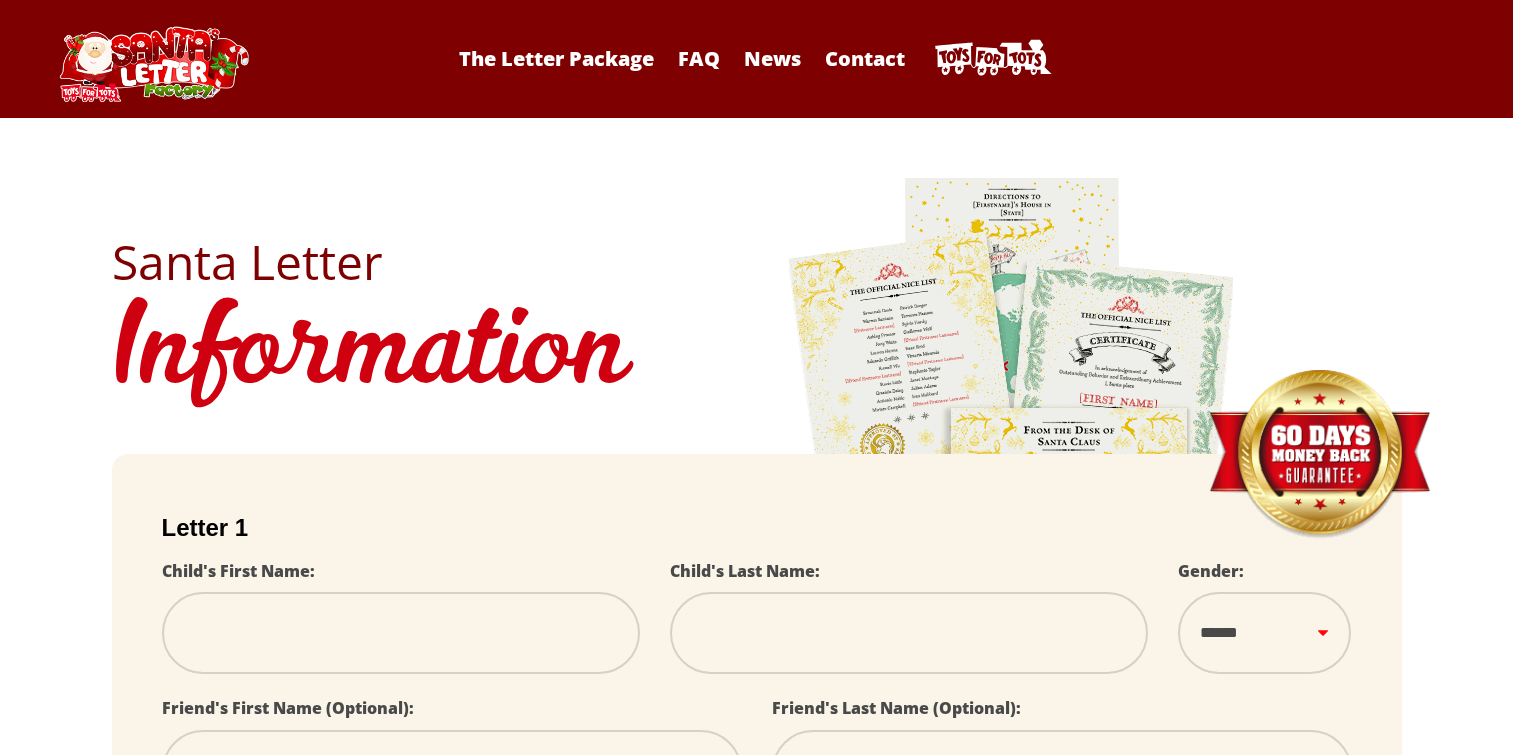 click at bounding box center (401, 633) 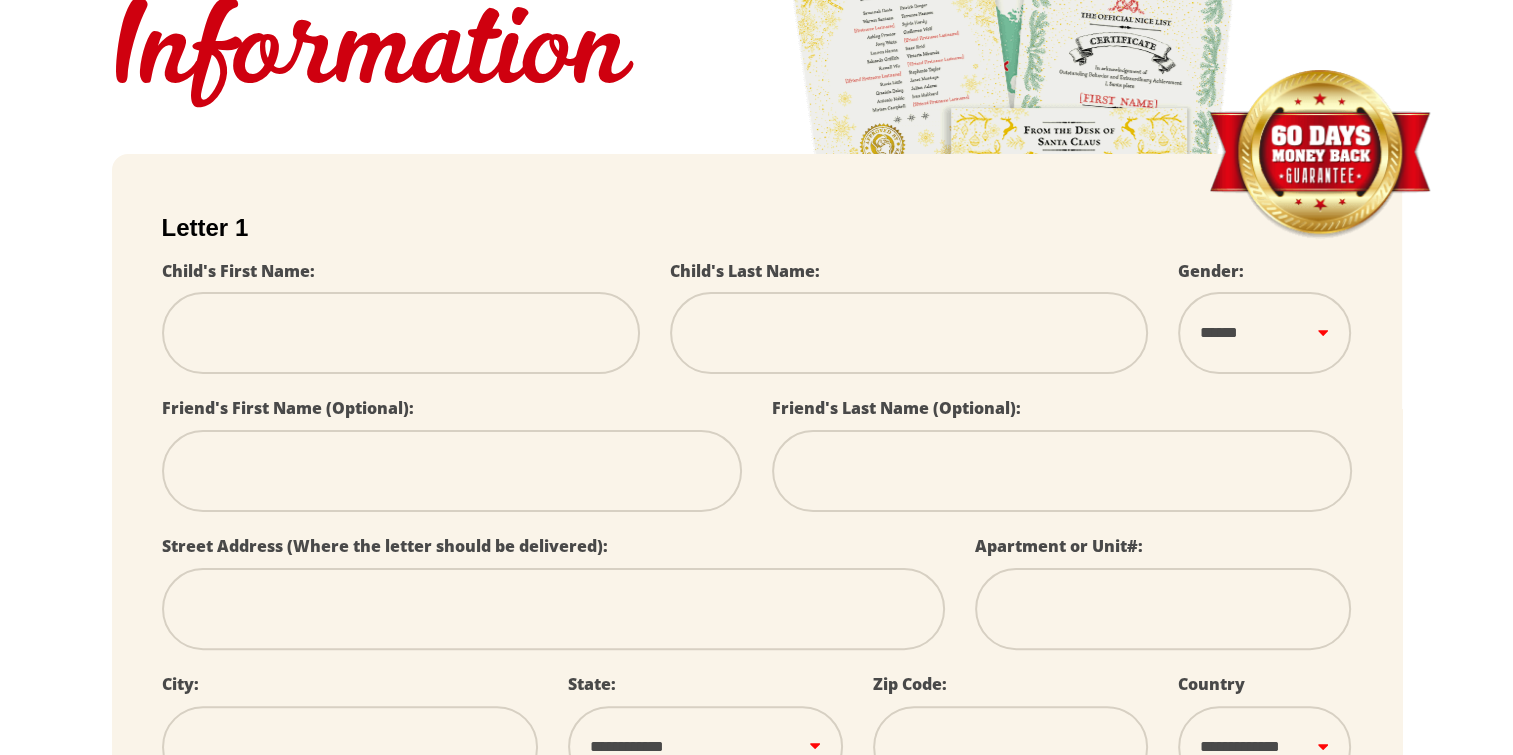 scroll, scrollTop: 0, scrollLeft: 0, axis: both 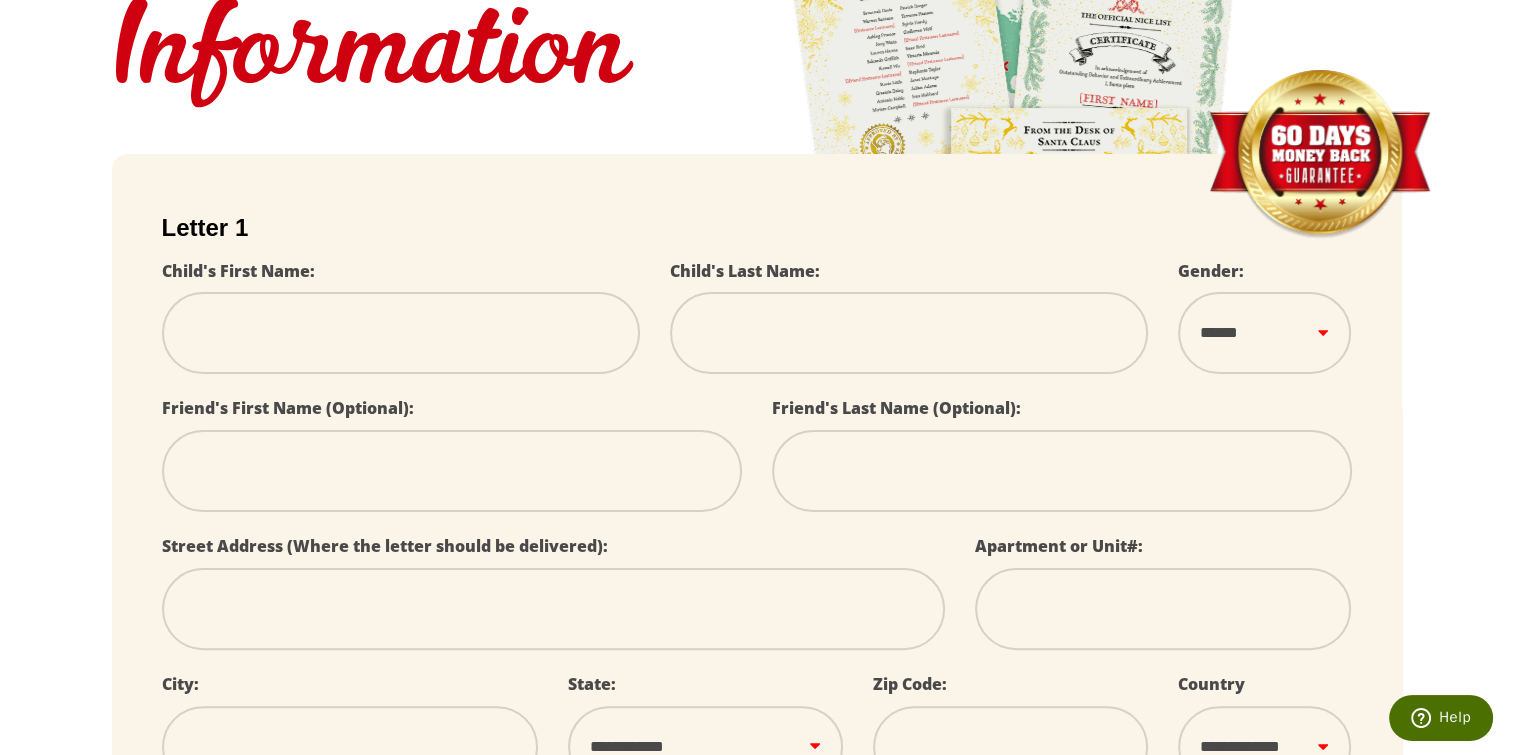 type on "****" 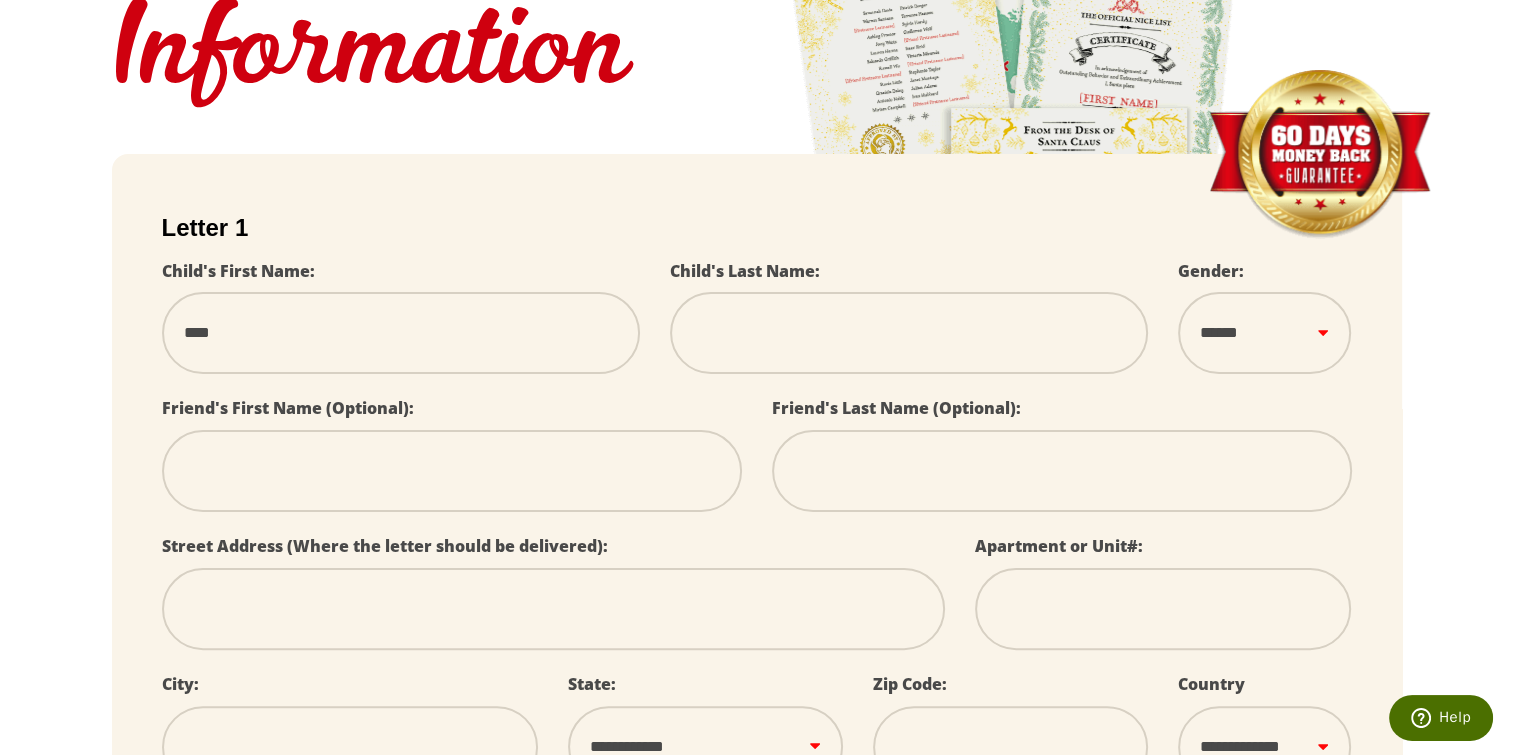 type on "*******" 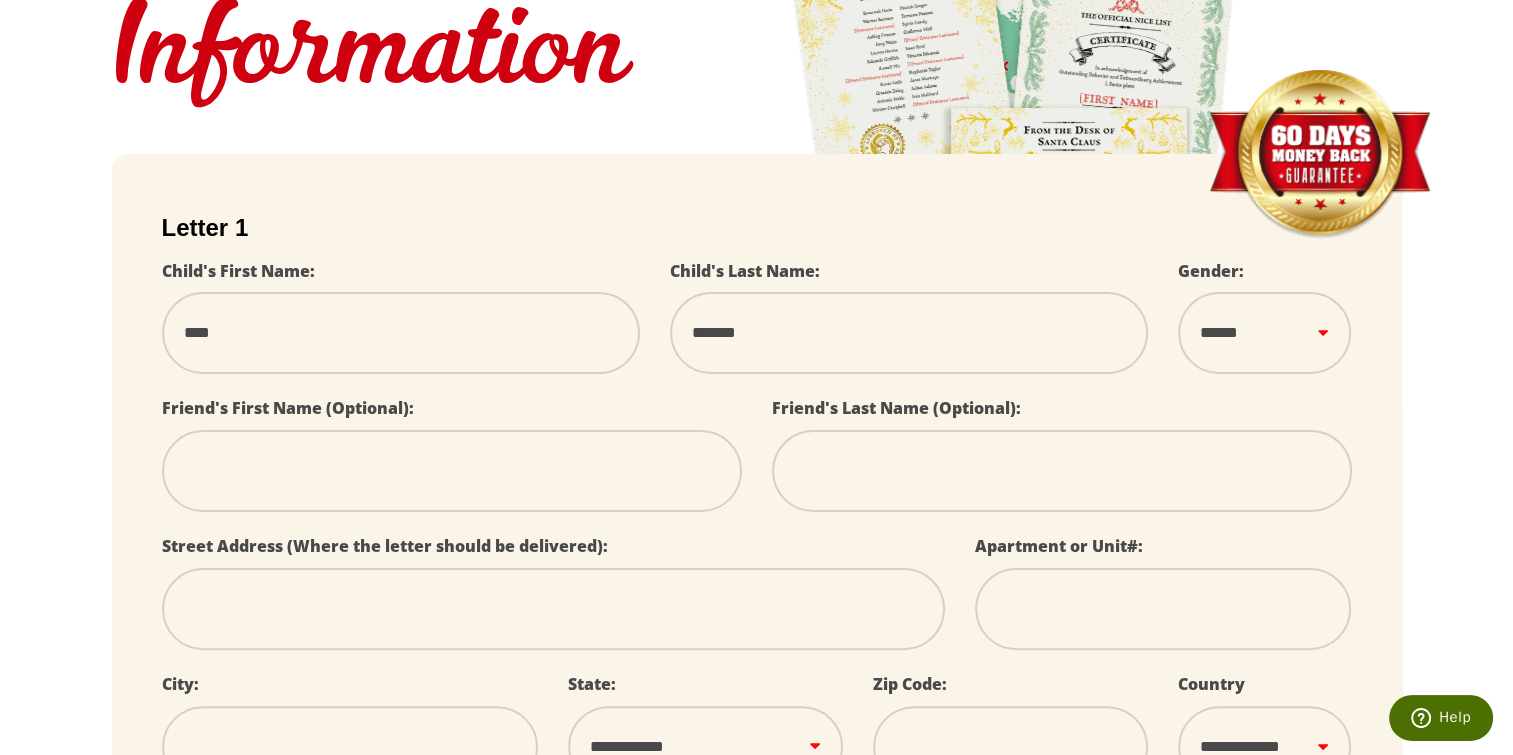 select 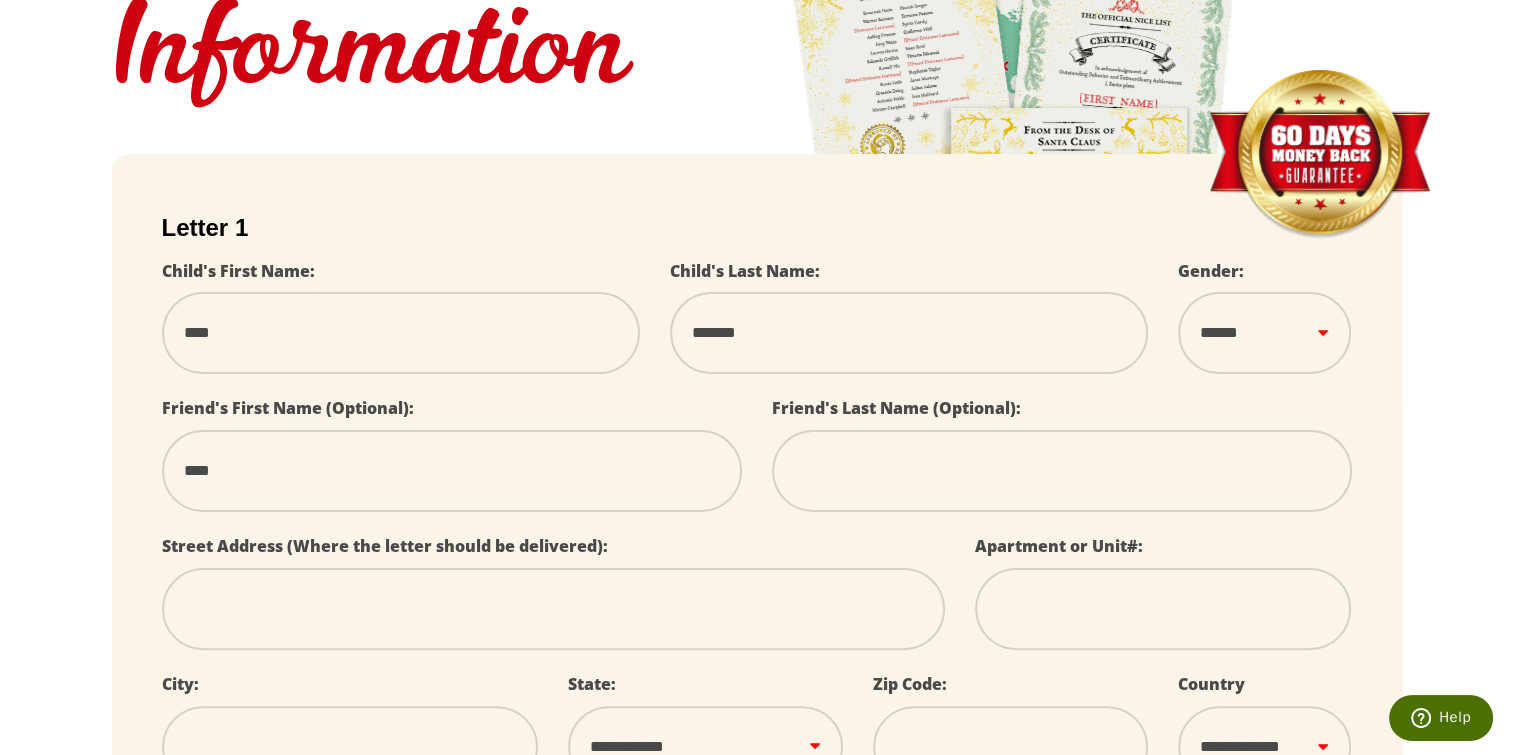 type on "*****" 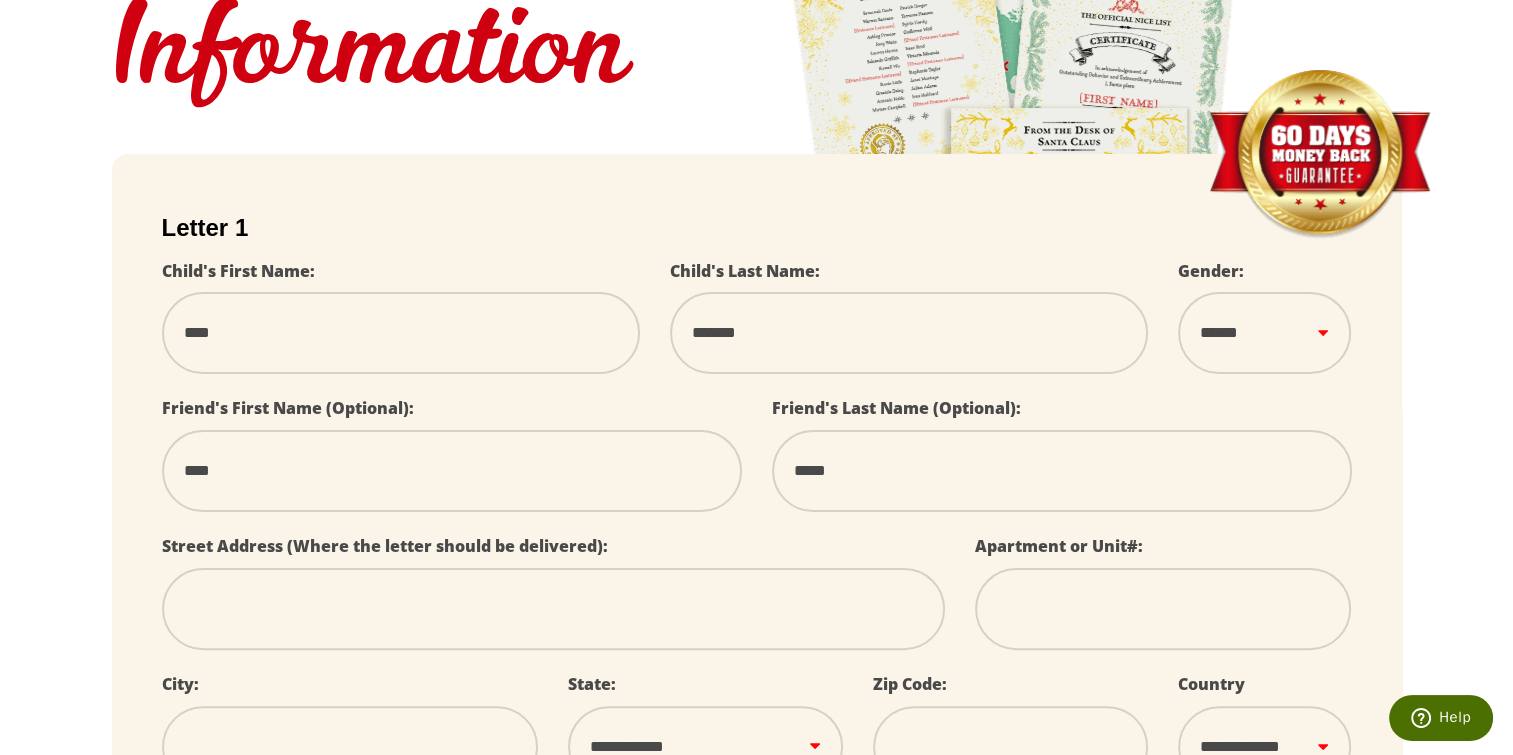type on "**********" 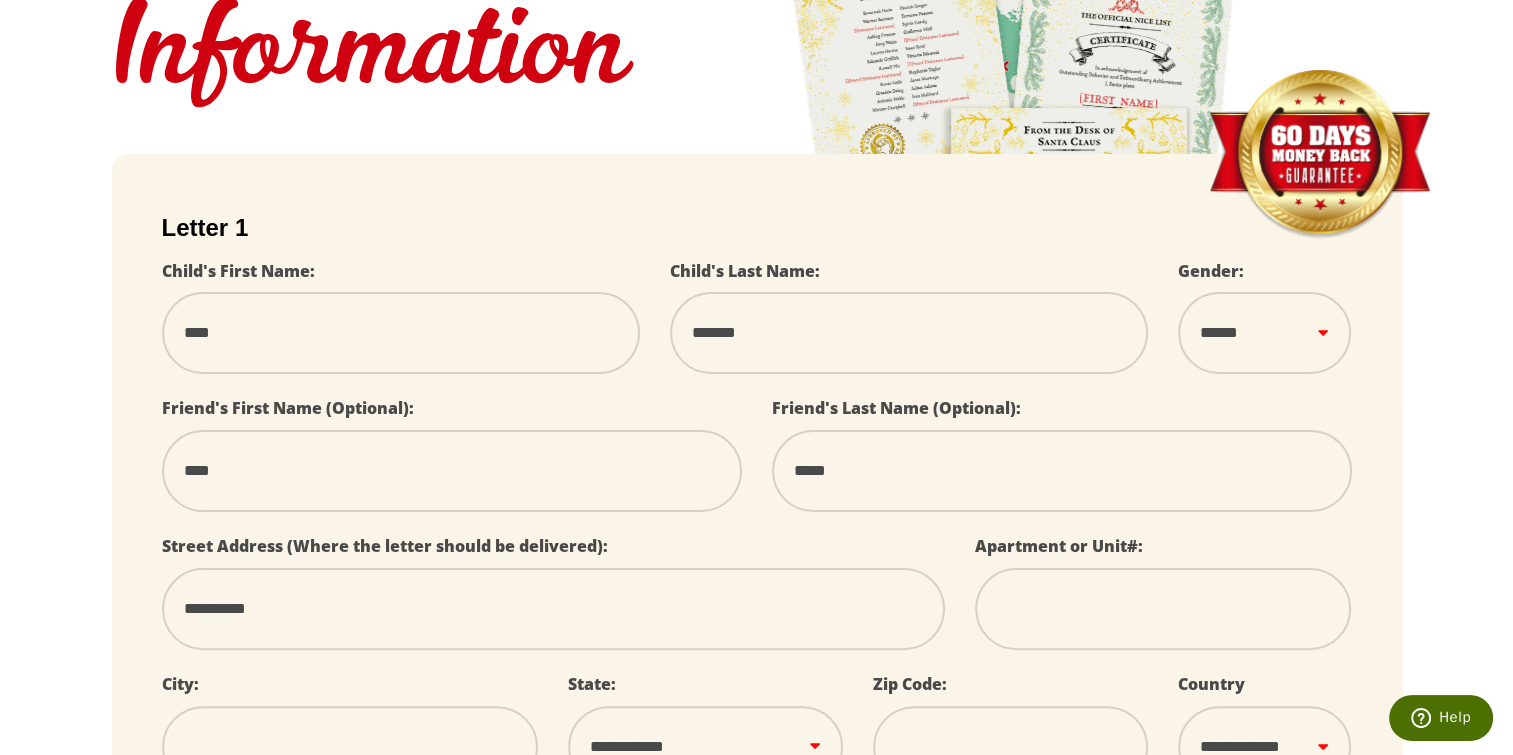 type on "**********" 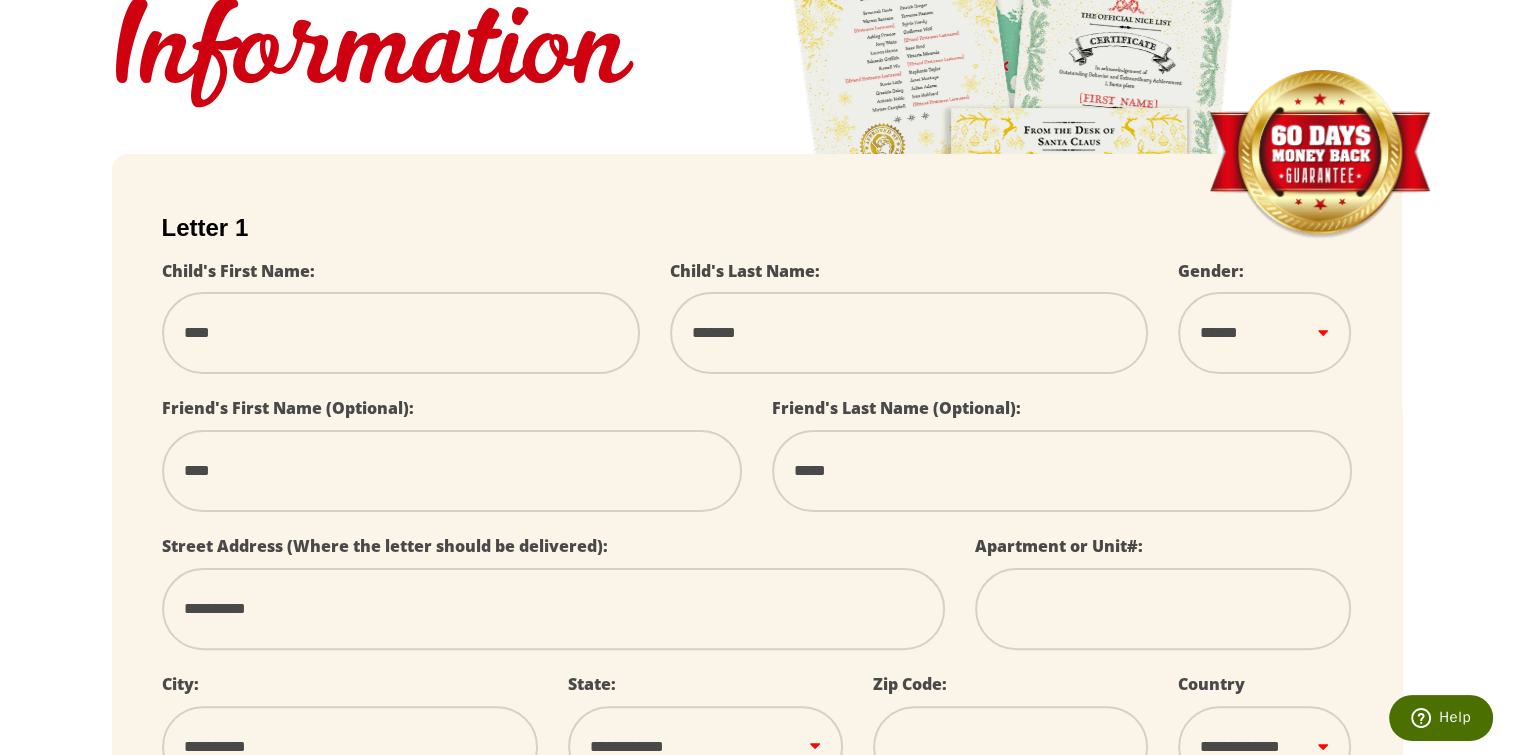 select on "**" 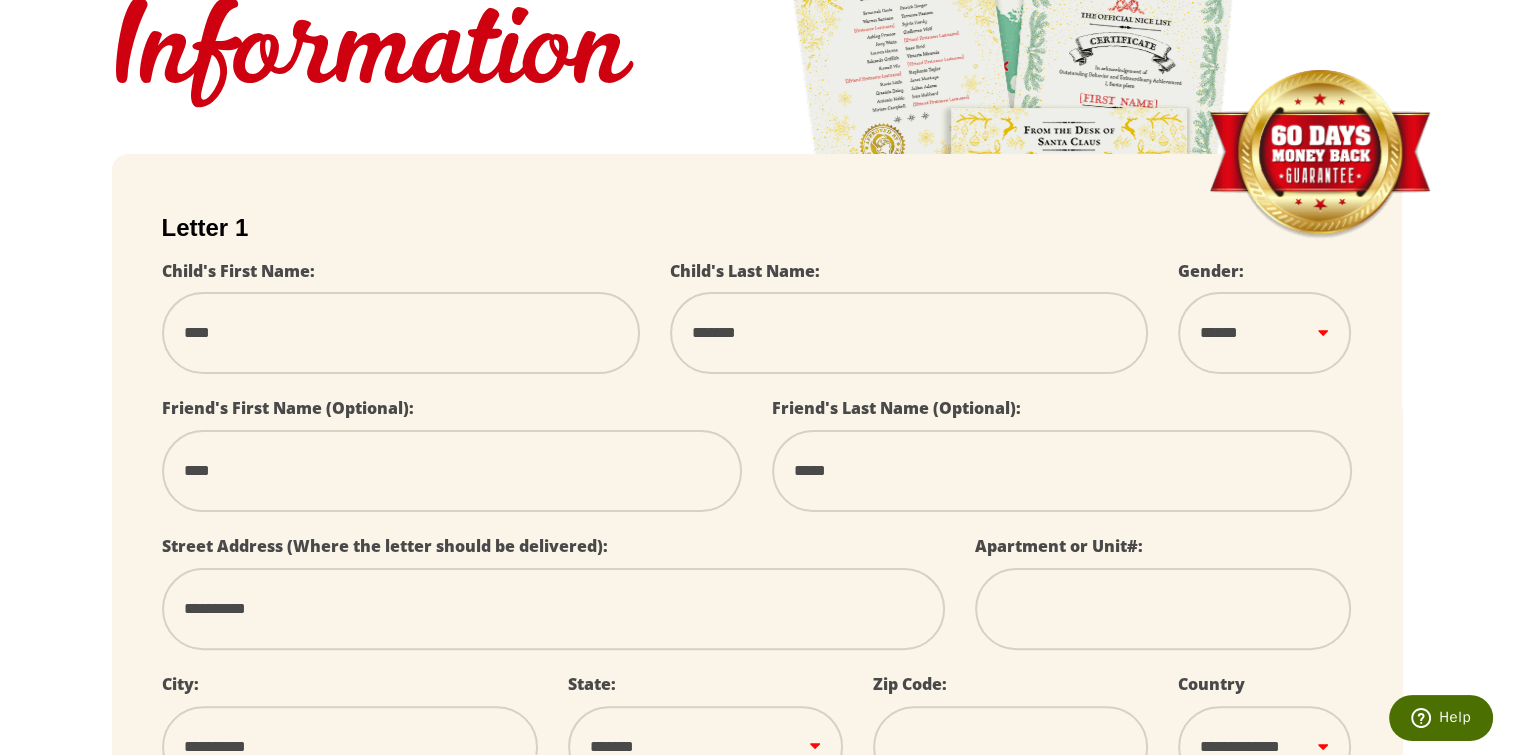 type on "*****" 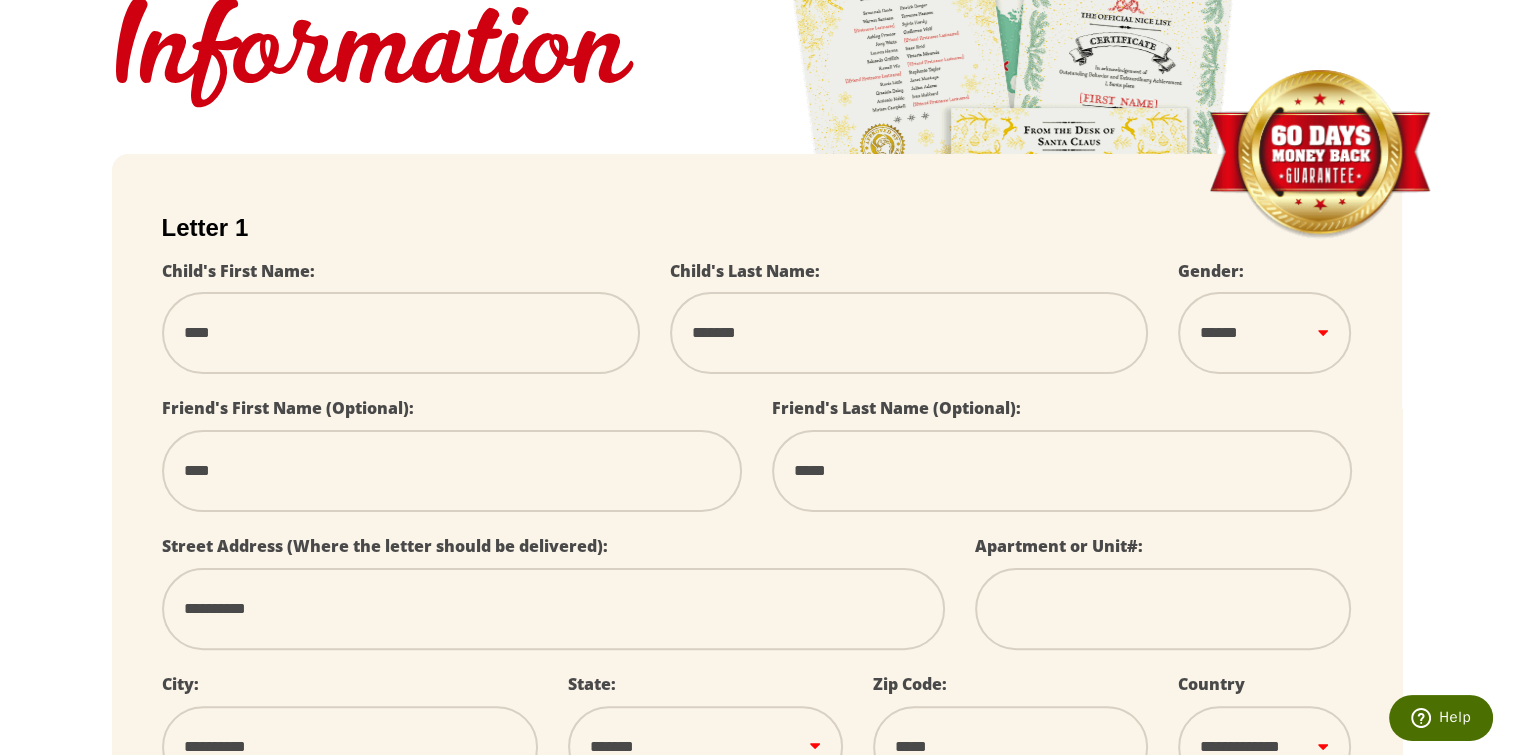 type on "****" 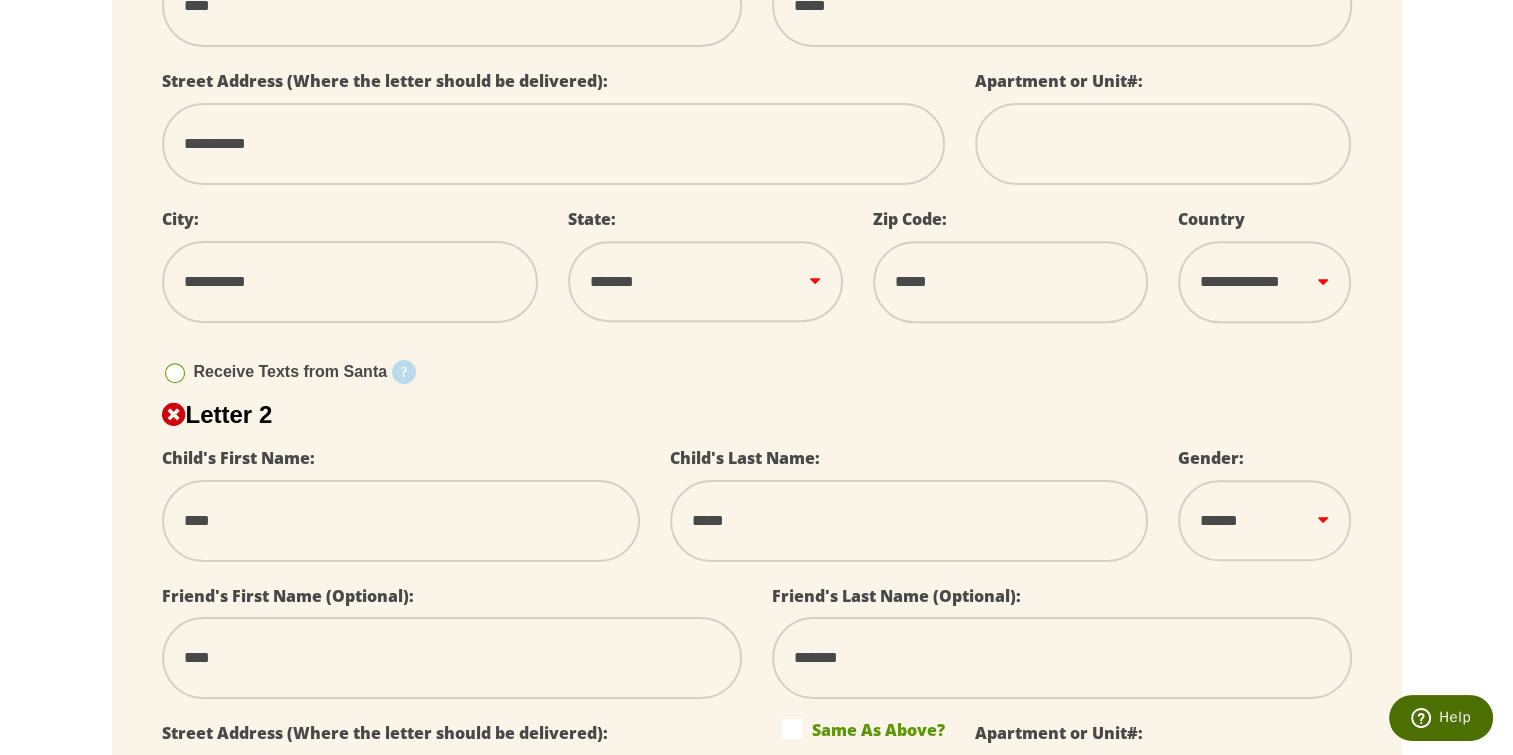 scroll, scrollTop: 800, scrollLeft: 0, axis: vertical 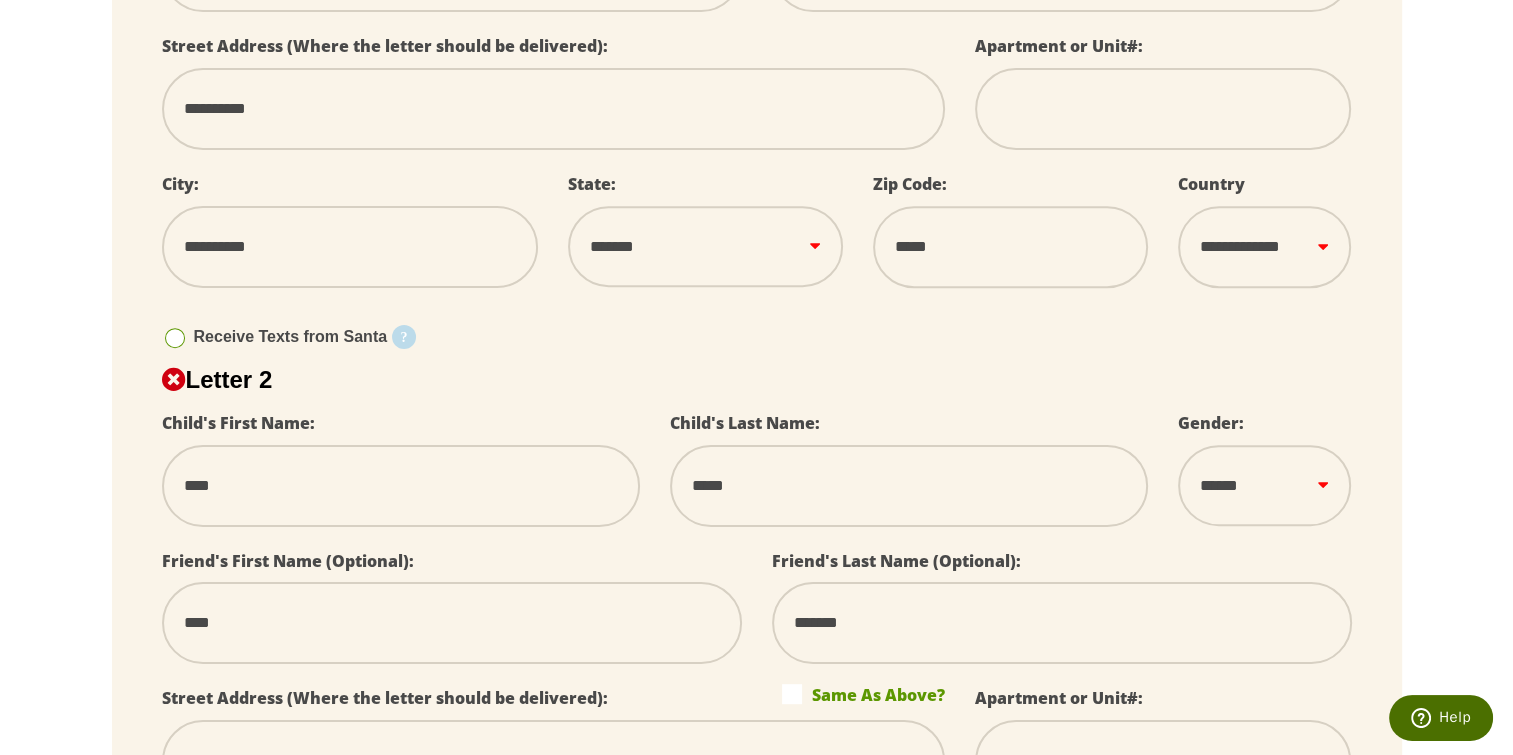 click on "******   ***   ****" at bounding box center (1264, 485) 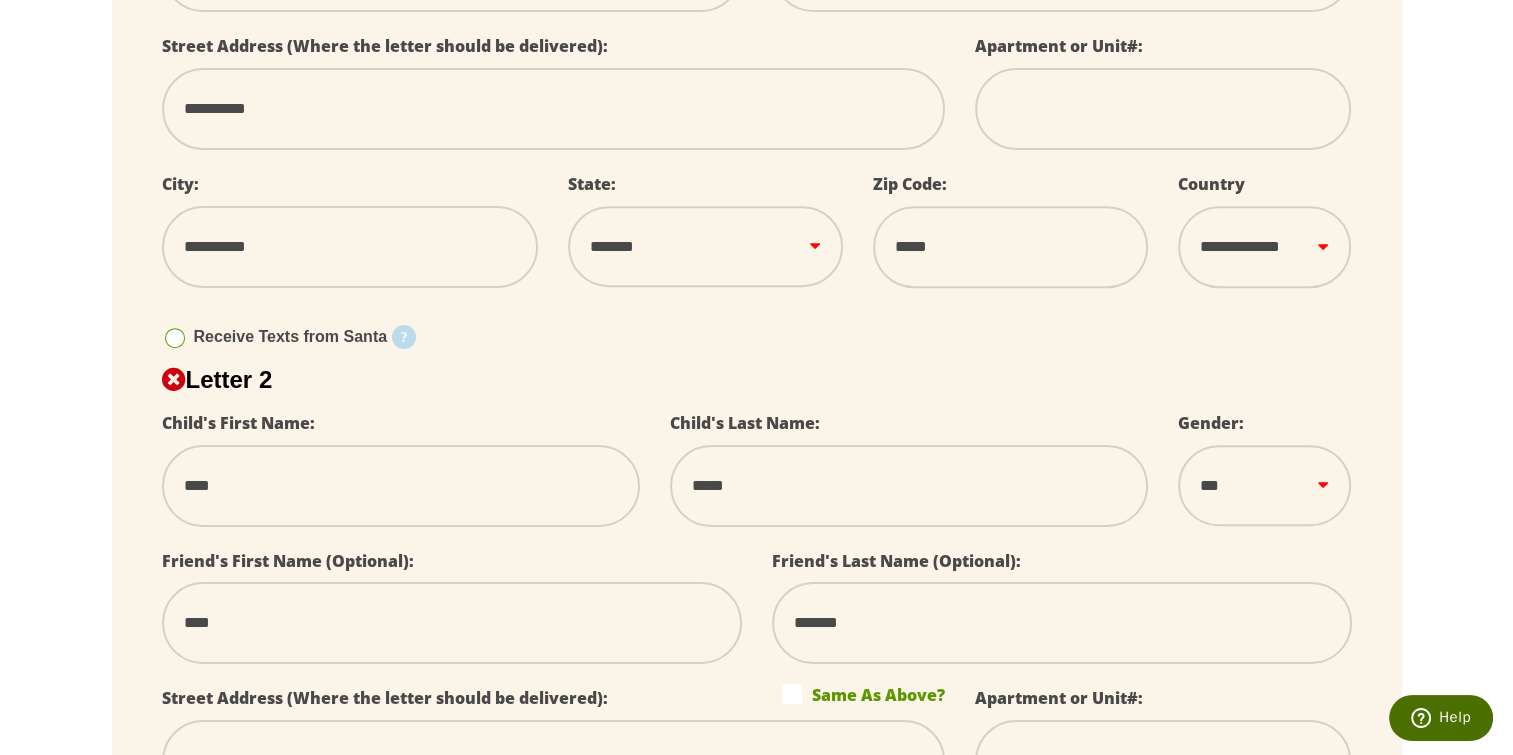 click on "******   ***   ****" at bounding box center [1264, 485] 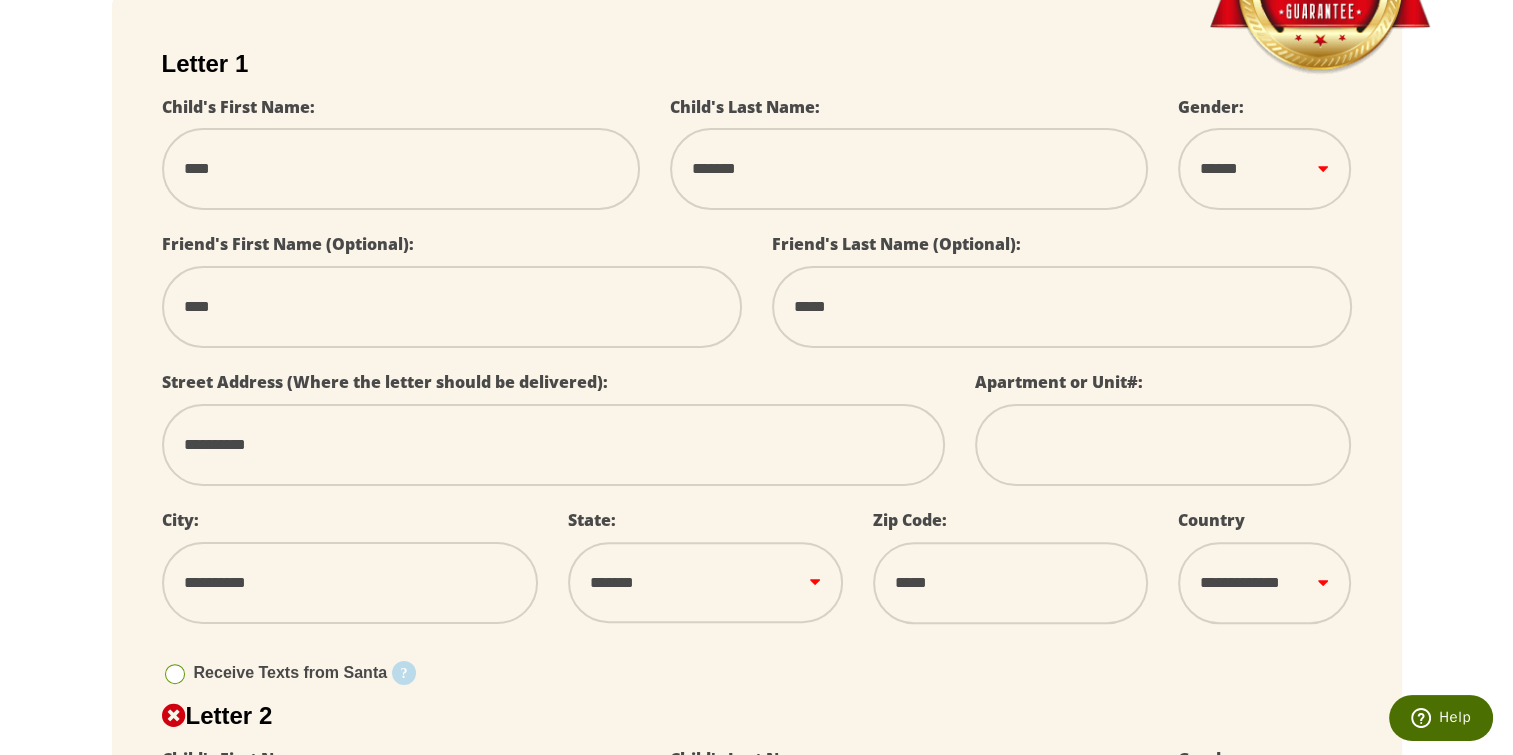 scroll, scrollTop: 300, scrollLeft: 0, axis: vertical 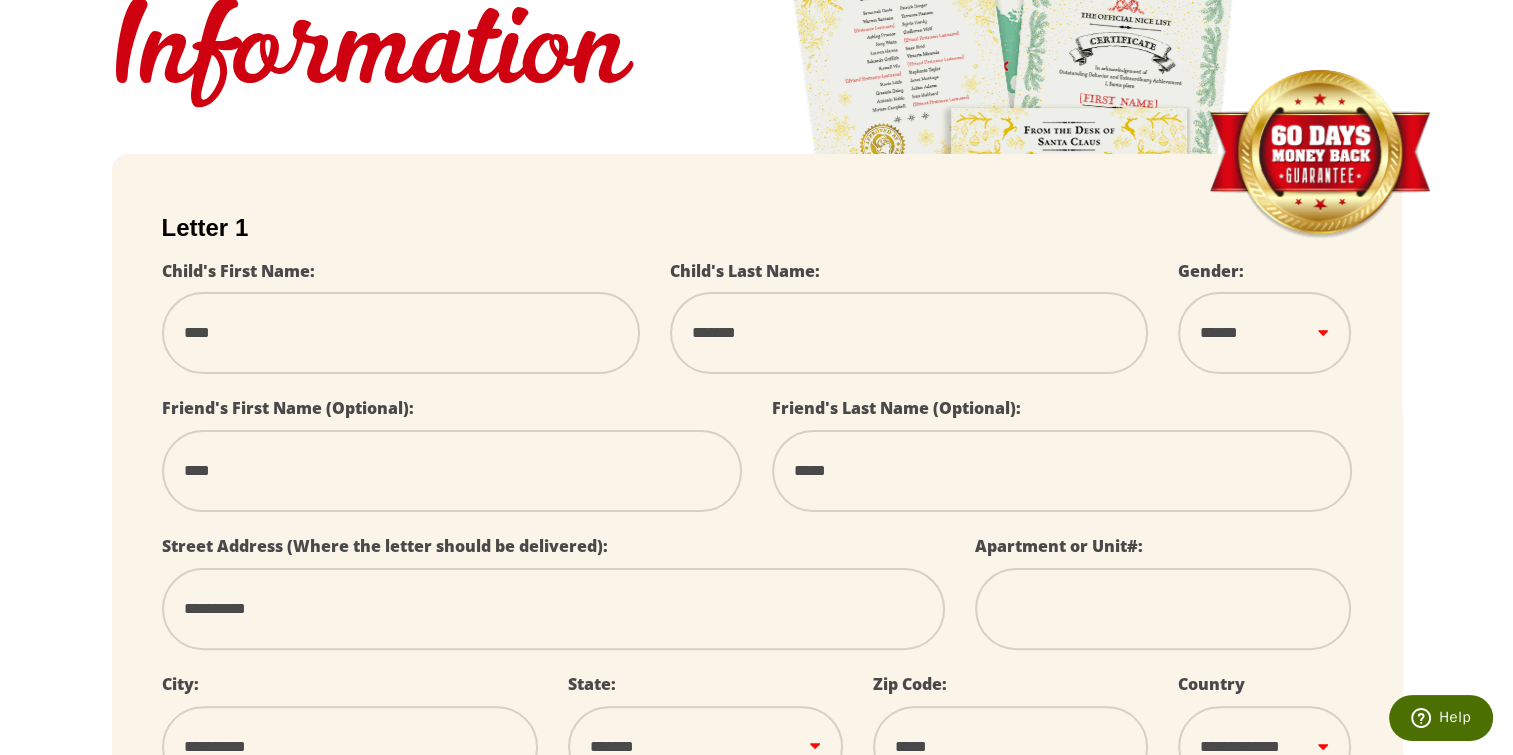 click on "******   ***   ****" at bounding box center (1264, 332) 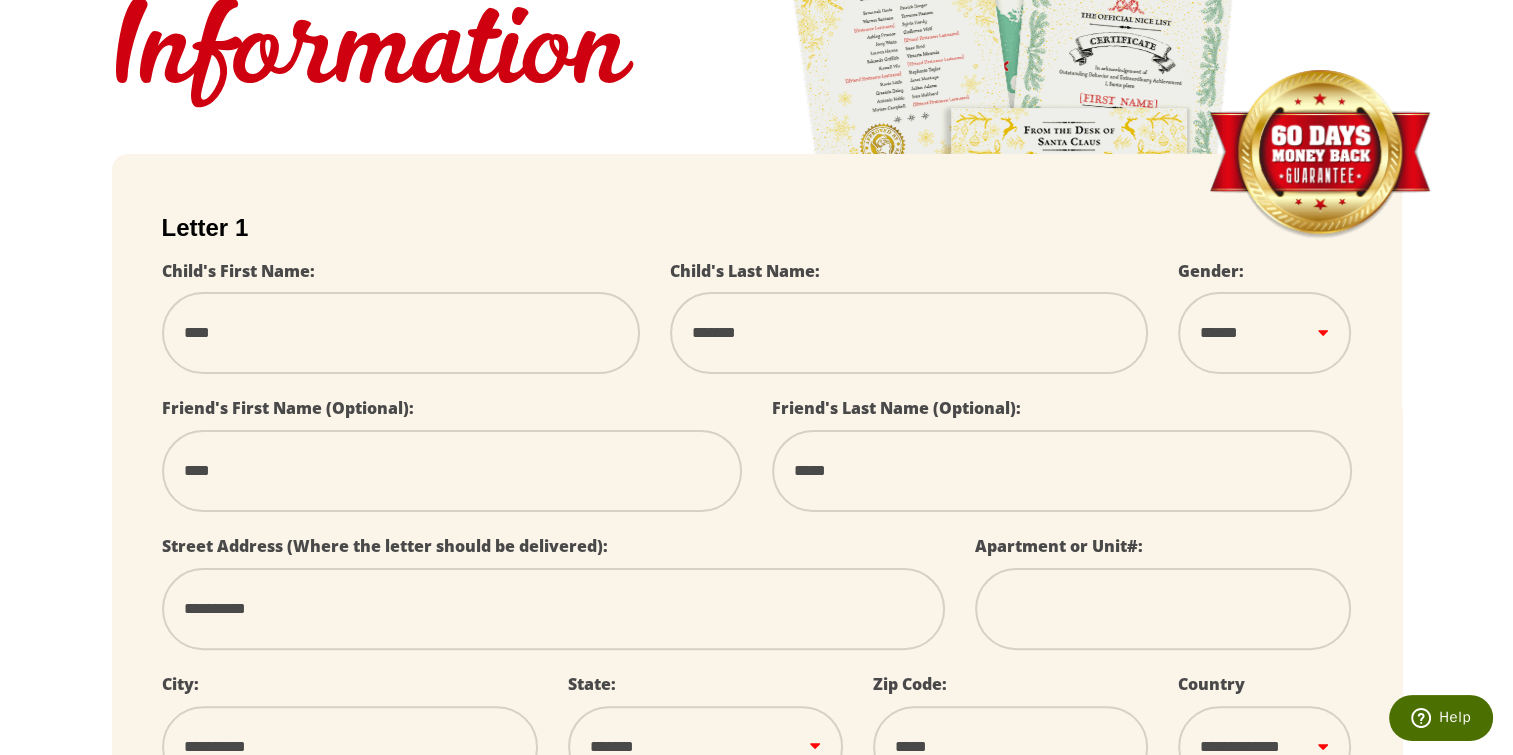 select on "*" 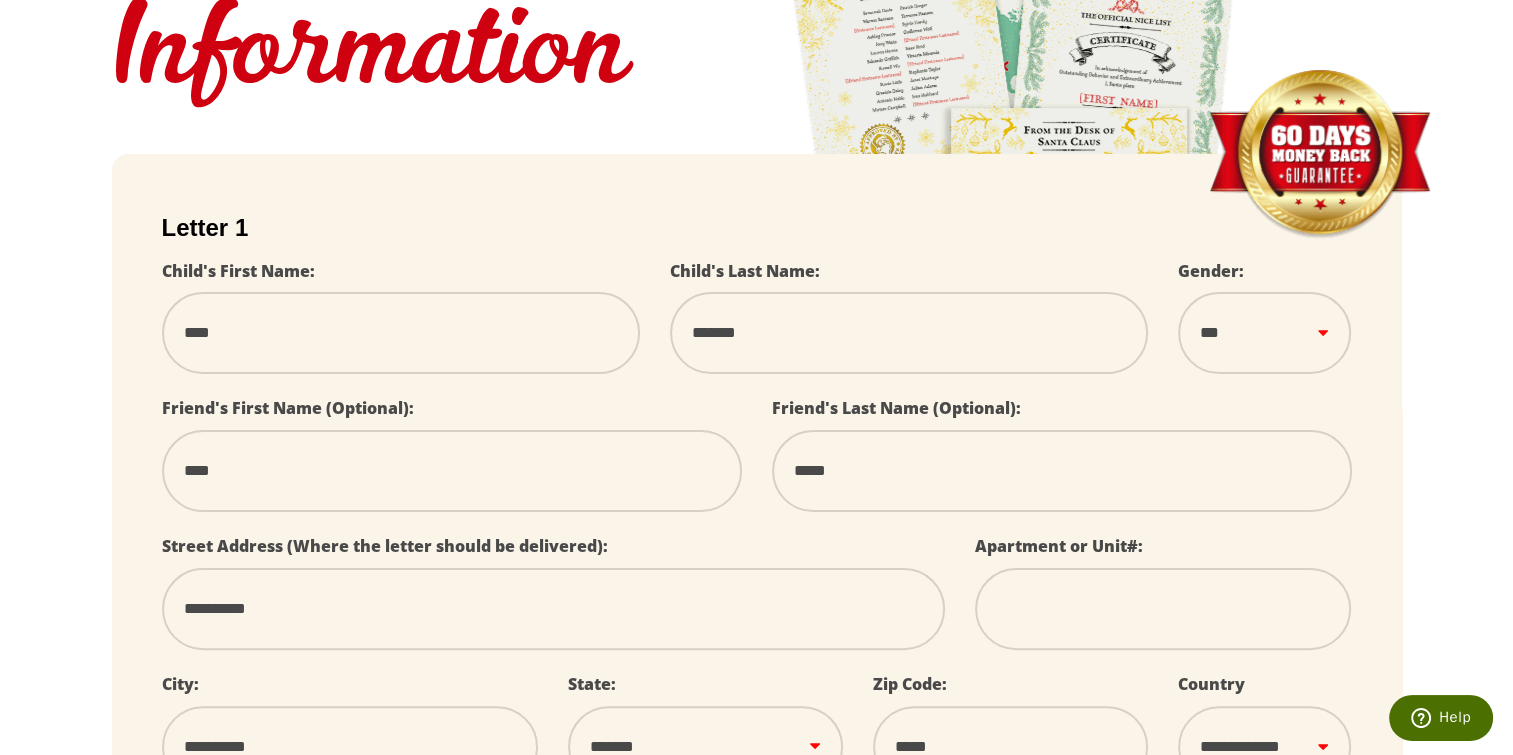 click on "******   ***   ****" at bounding box center (1264, 332) 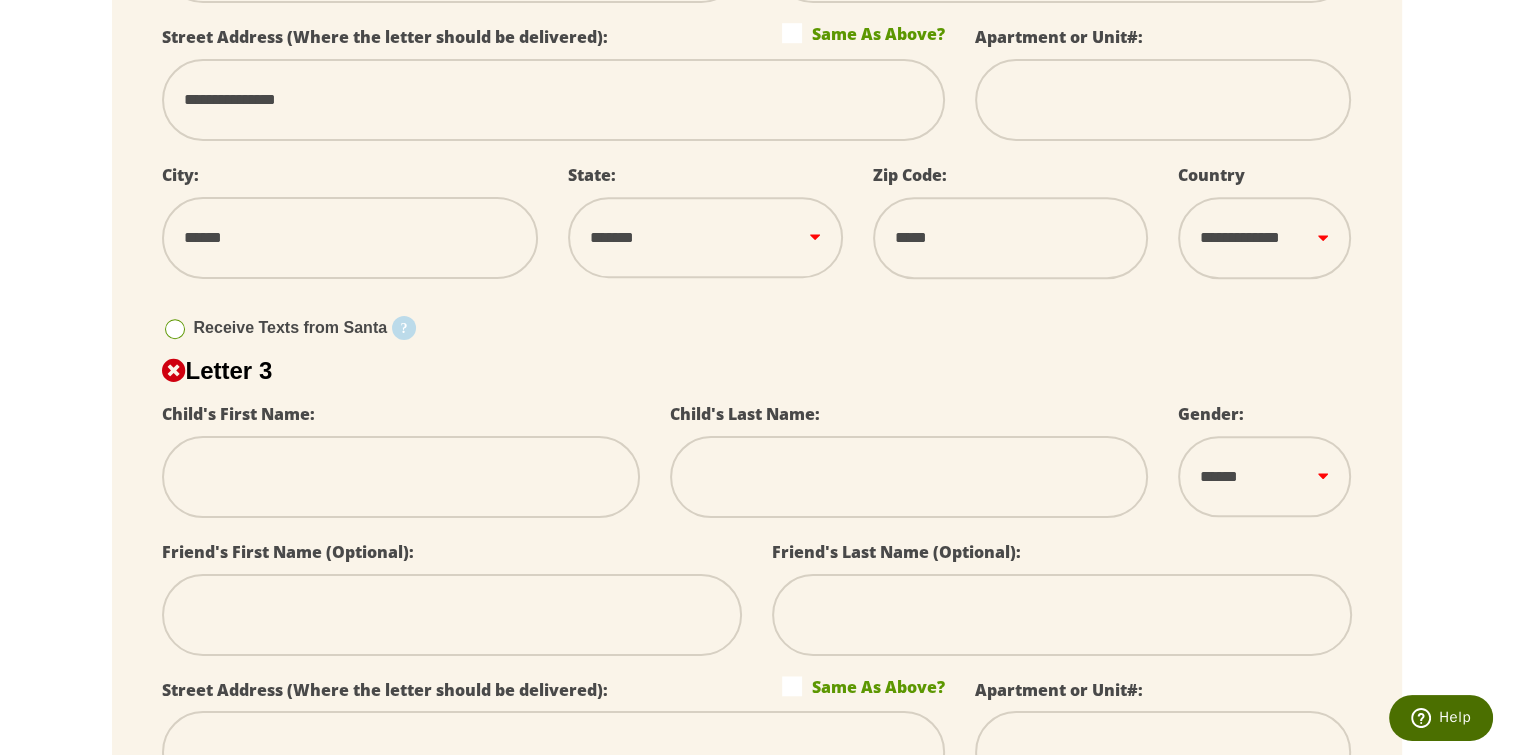 scroll, scrollTop: 1500, scrollLeft: 0, axis: vertical 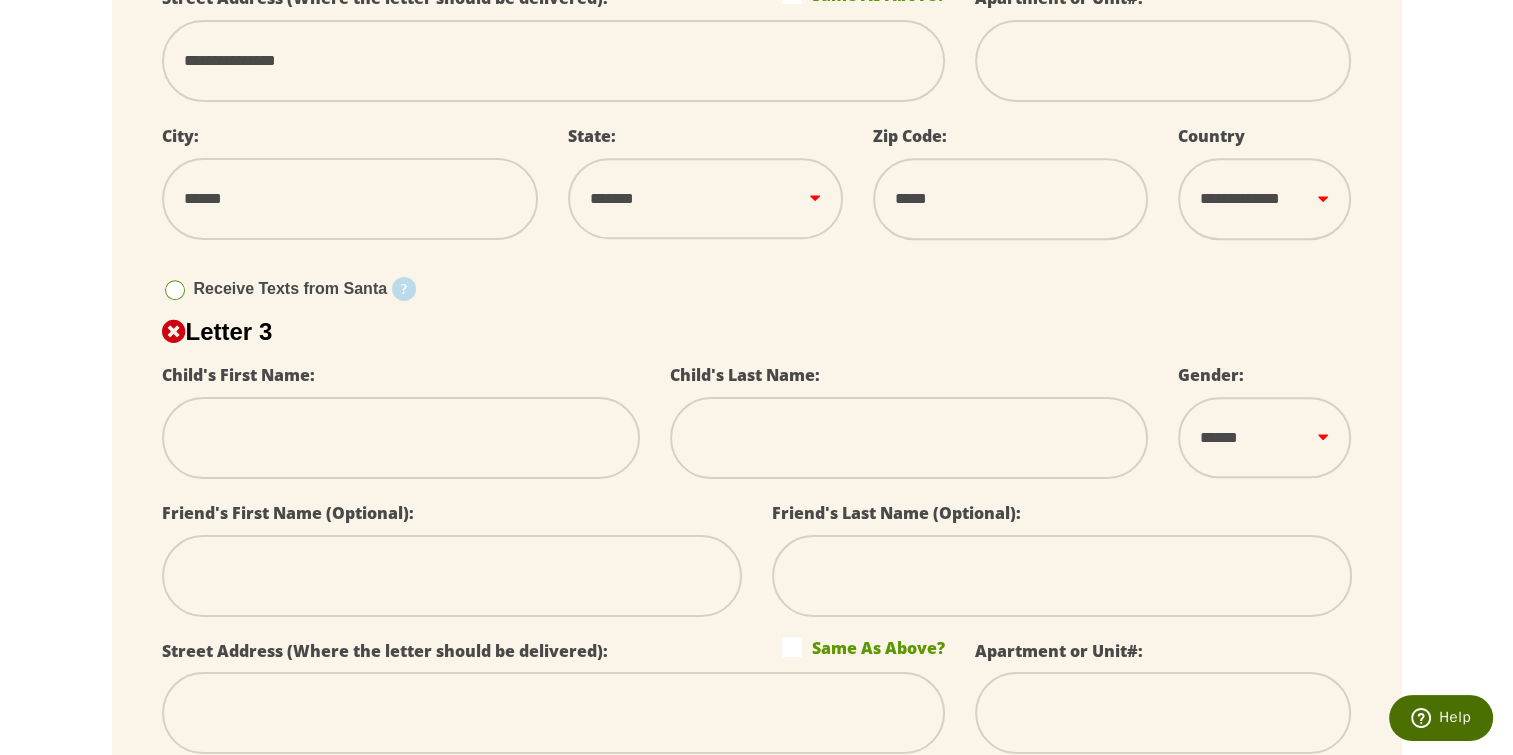 click at bounding box center (401, 438) 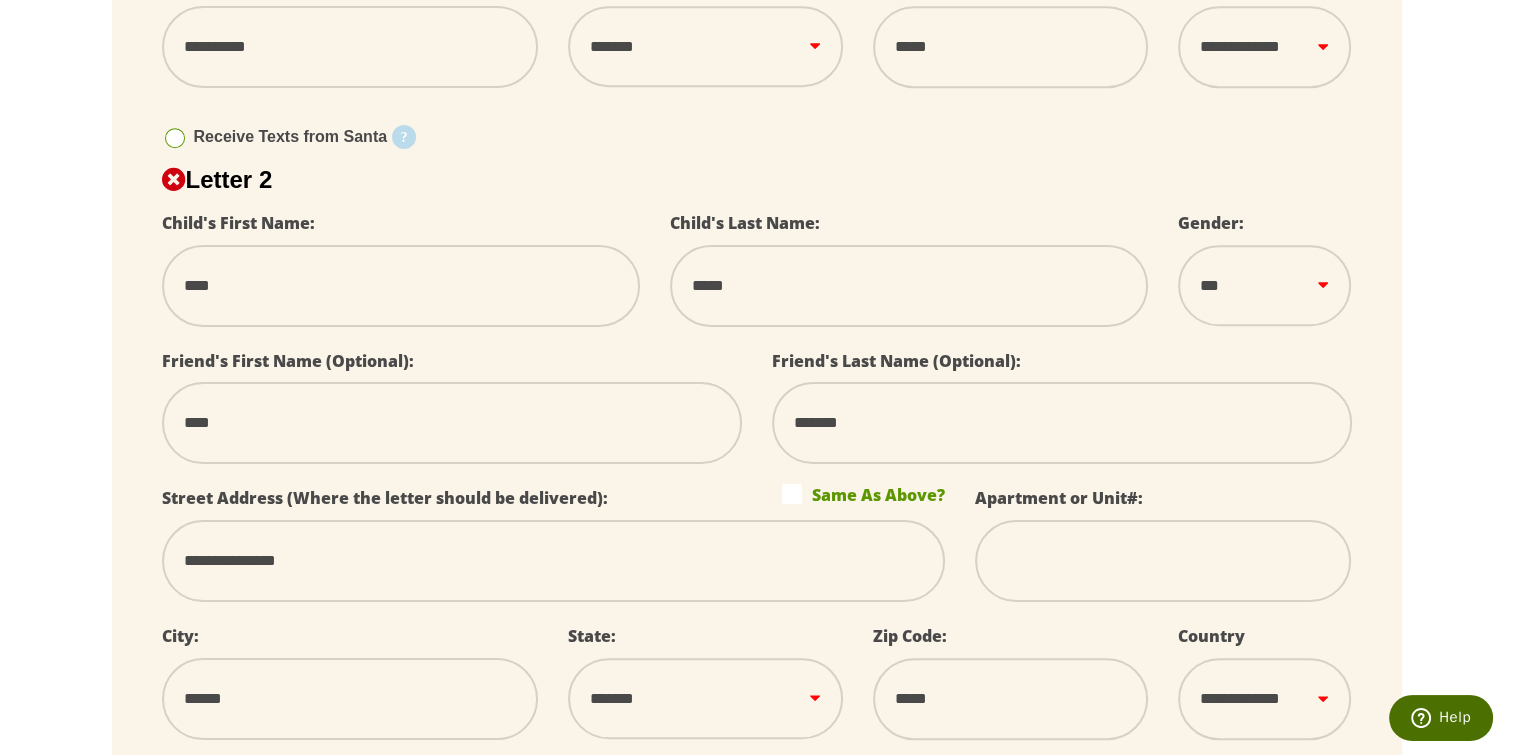 scroll, scrollTop: 1400, scrollLeft: 0, axis: vertical 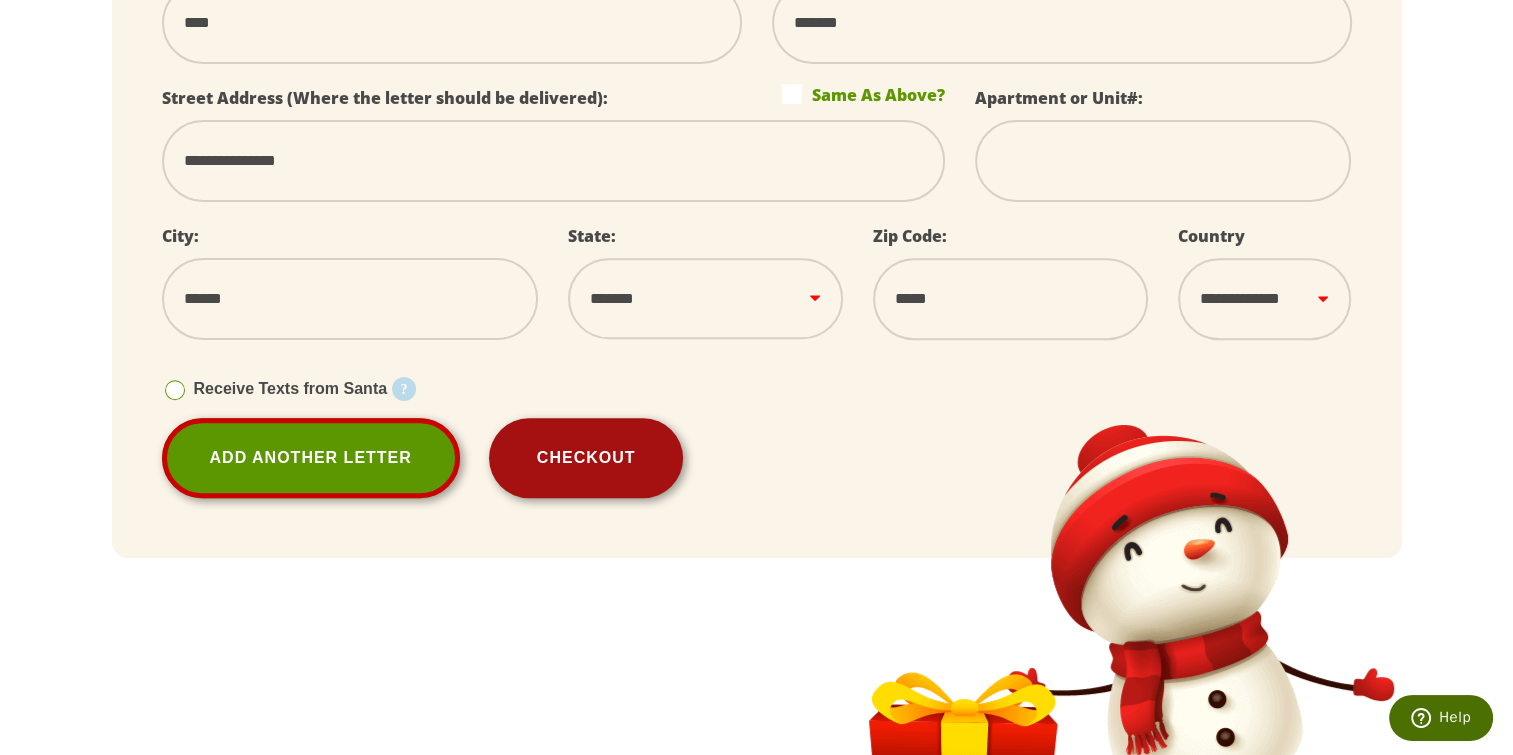 click on "Checkout" at bounding box center [586, 458] 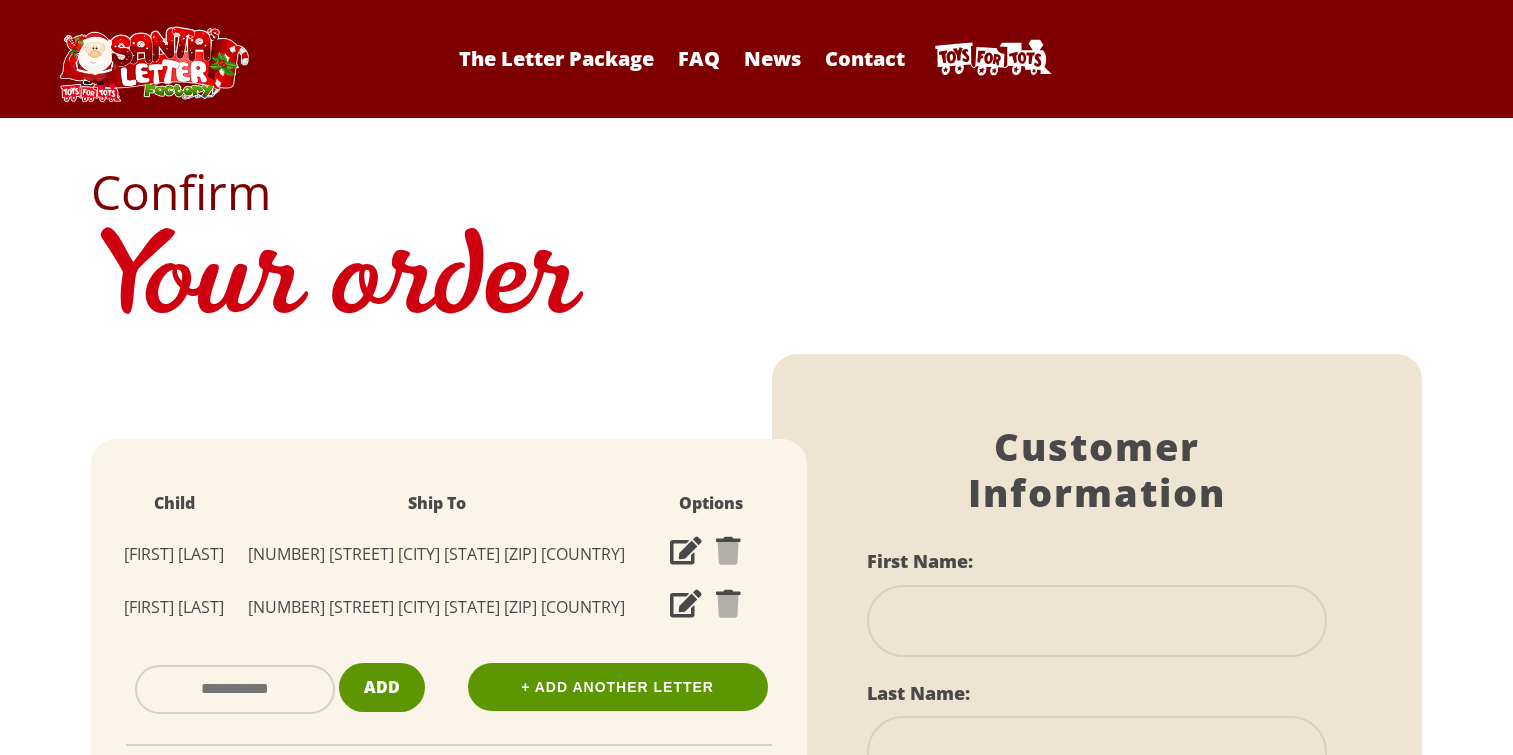 scroll, scrollTop: 0, scrollLeft: 0, axis: both 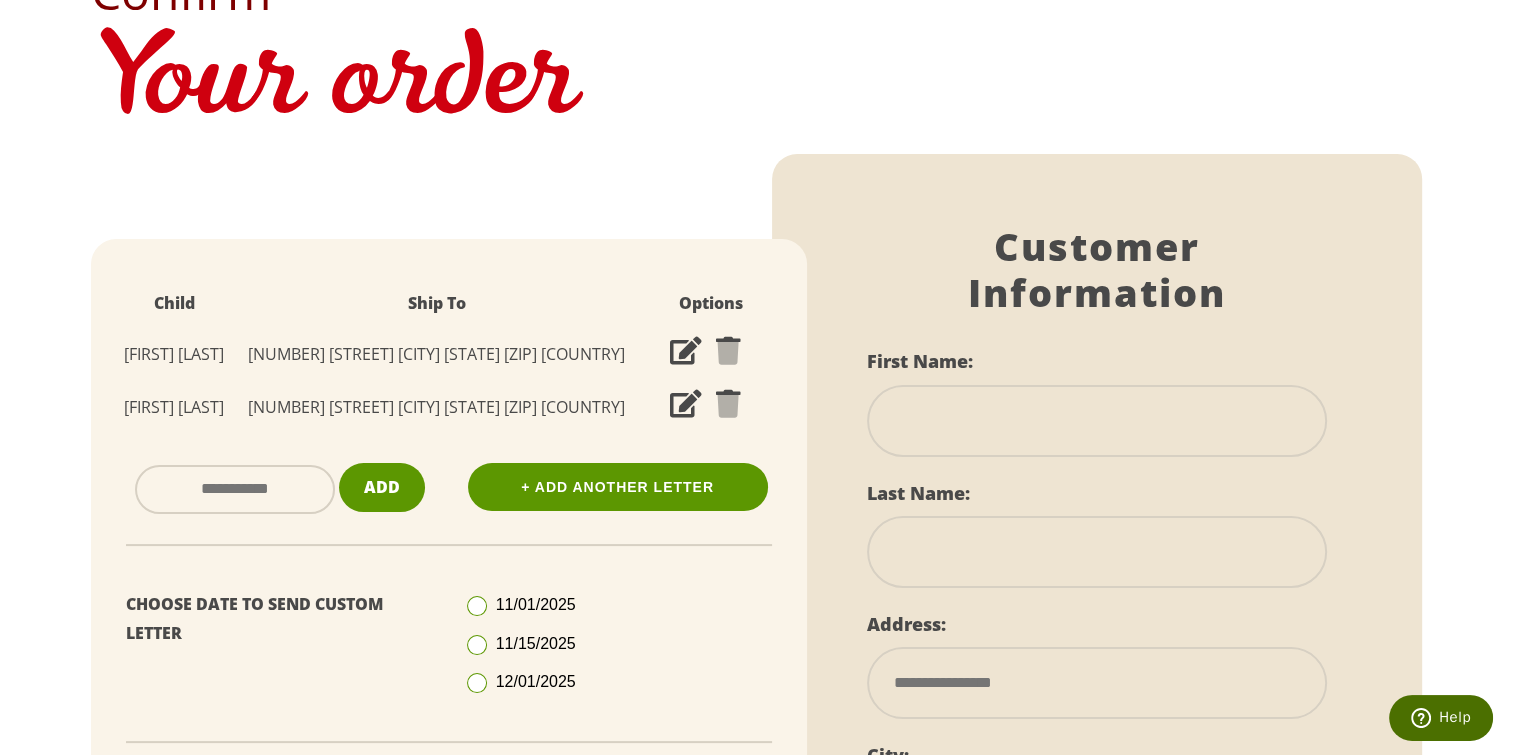 click at bounding box center (686, 352) 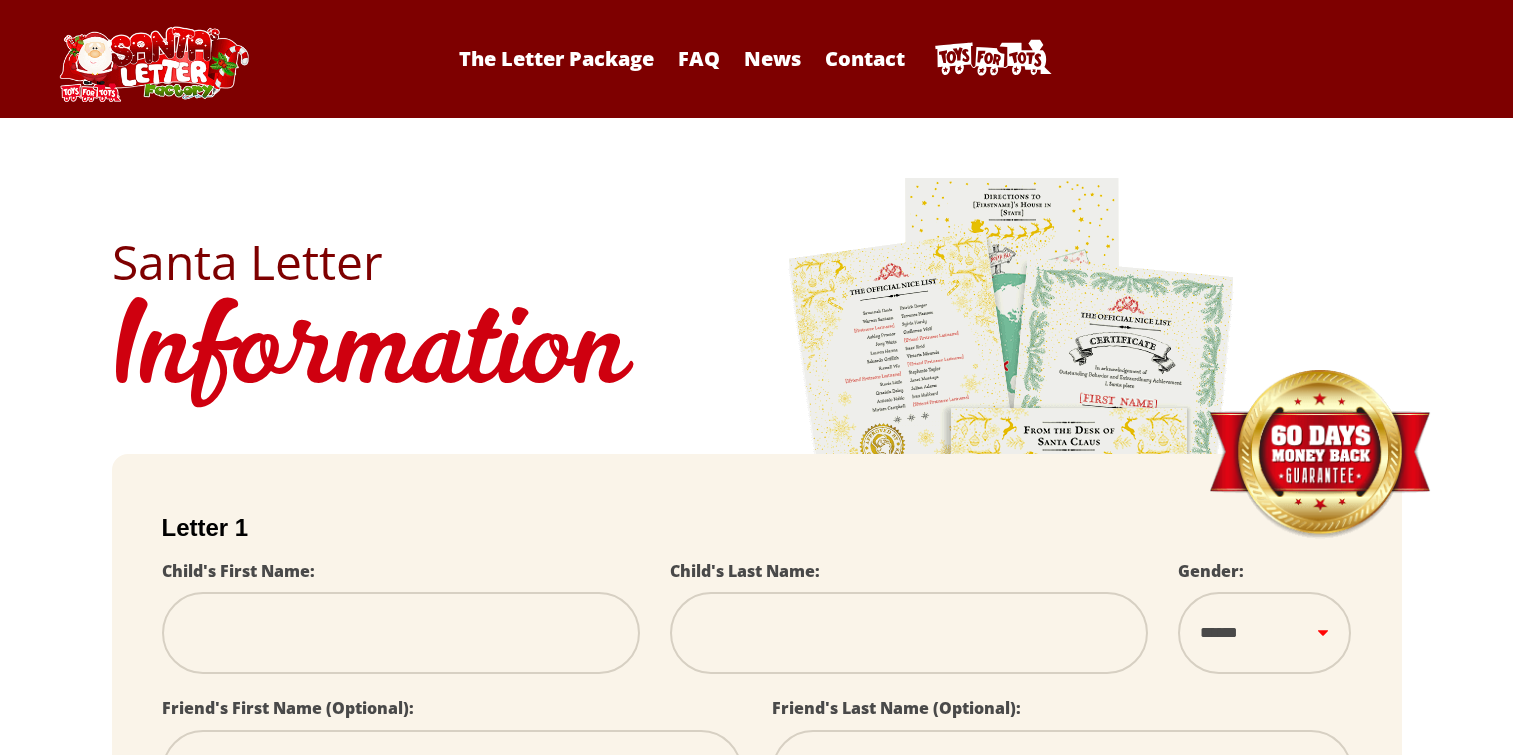 scroll, scrollTop: 0, scrollLeft: 0, axis: both 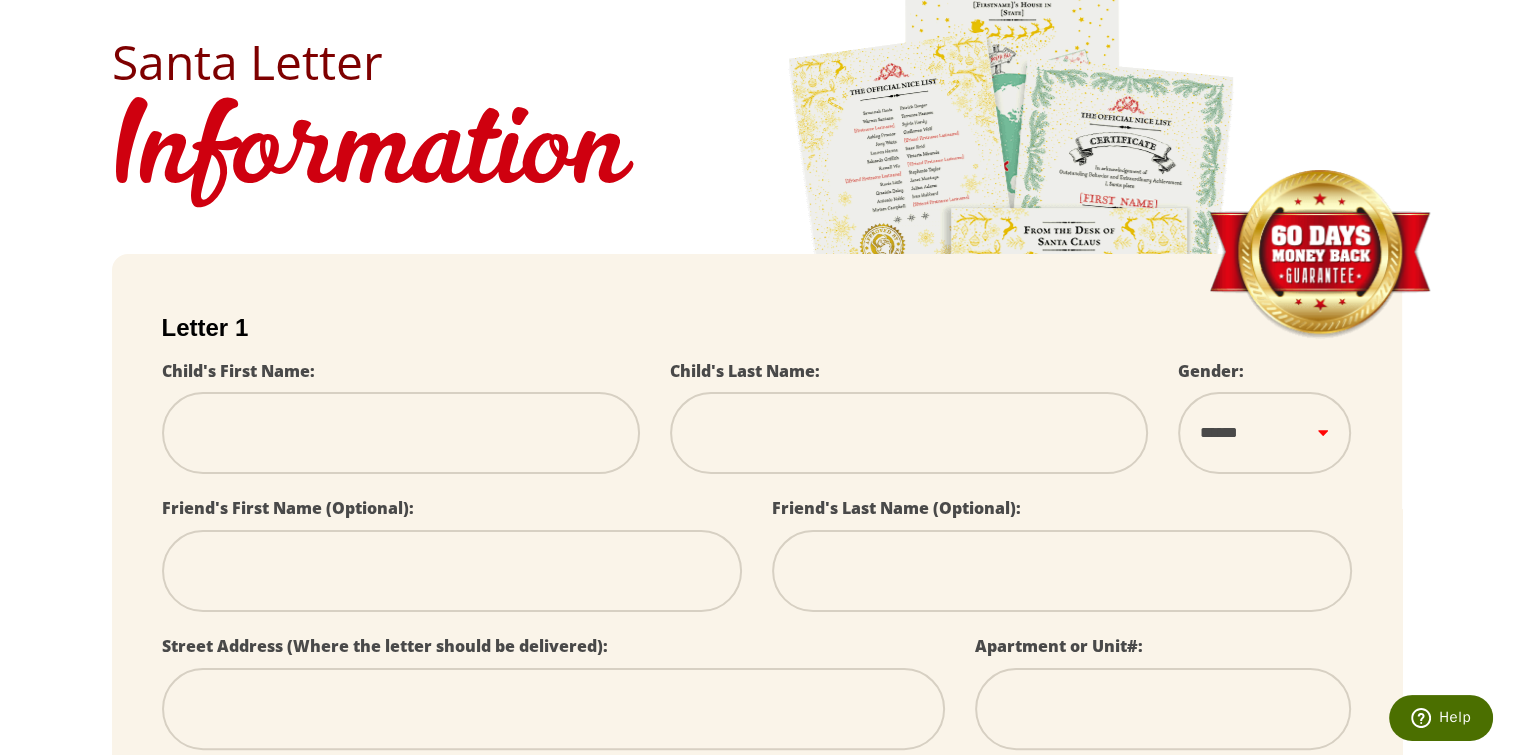 click at bounding box center [401, 433] 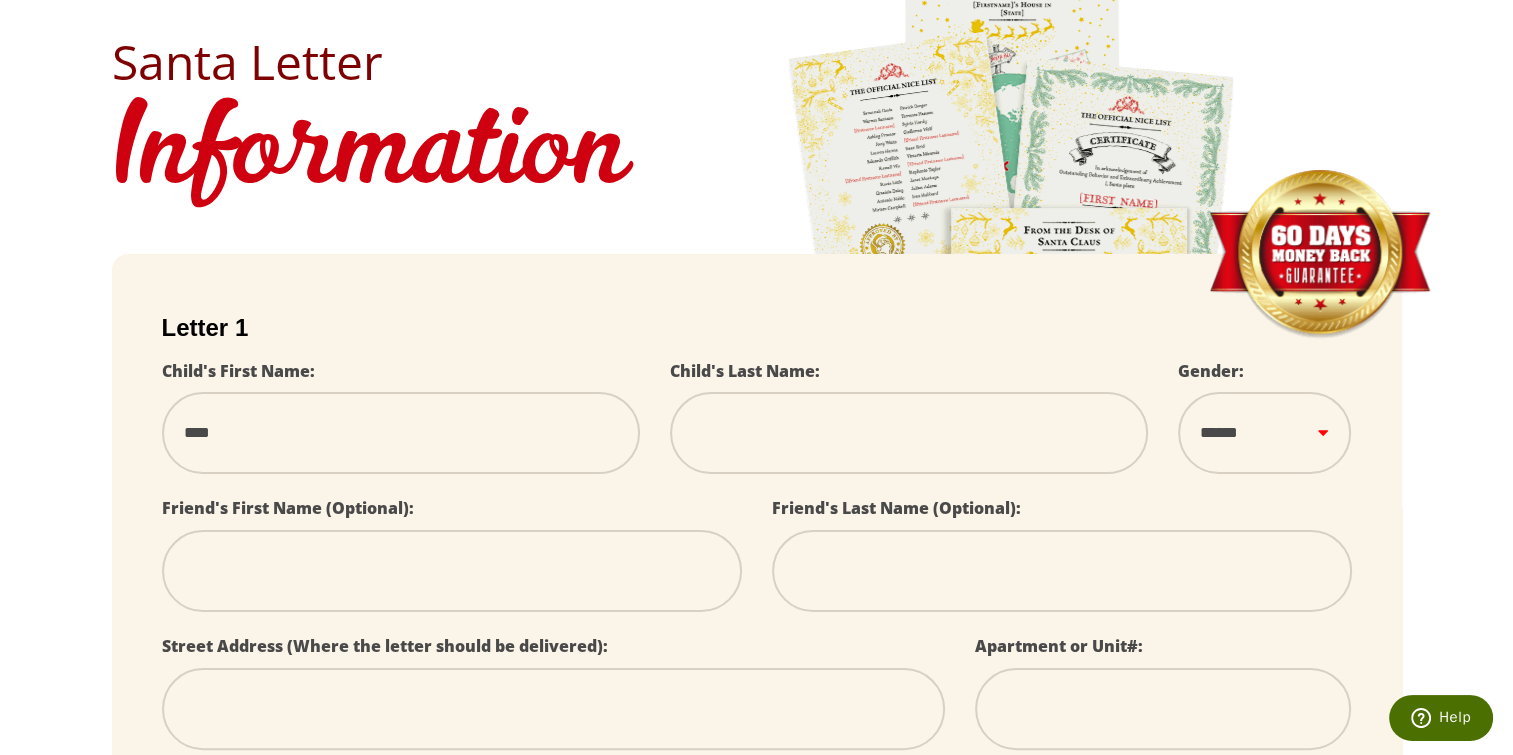 type on "*******" 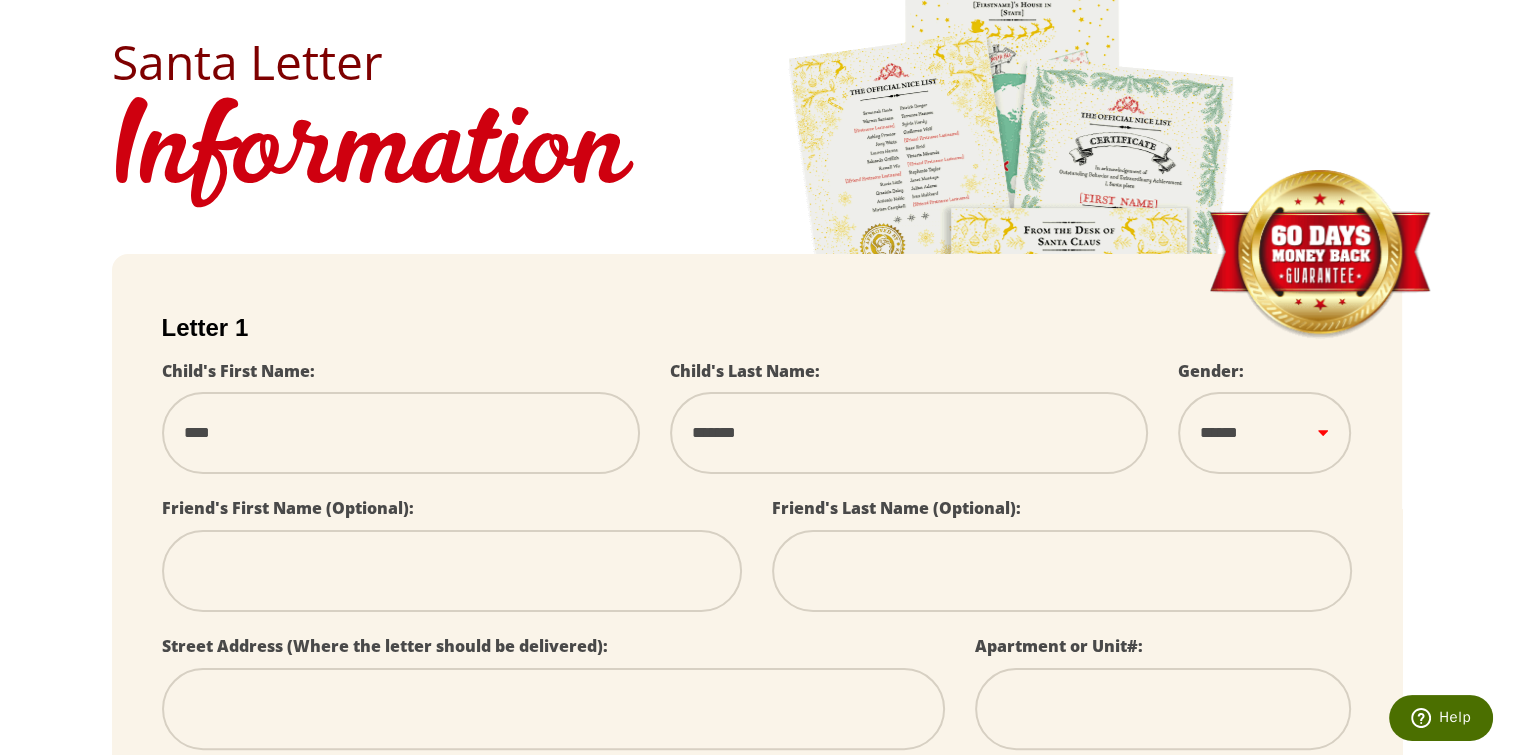 select 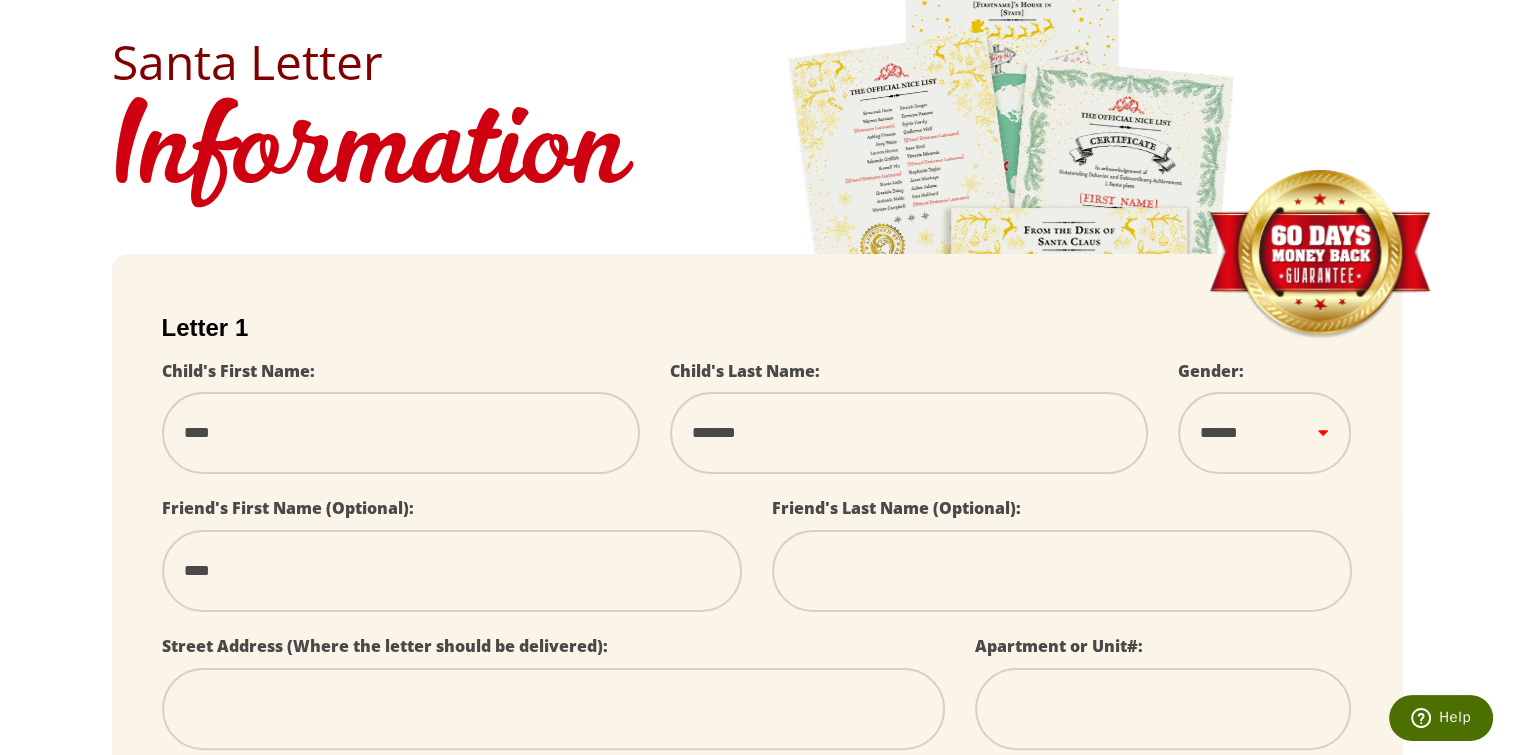 type on "*****" 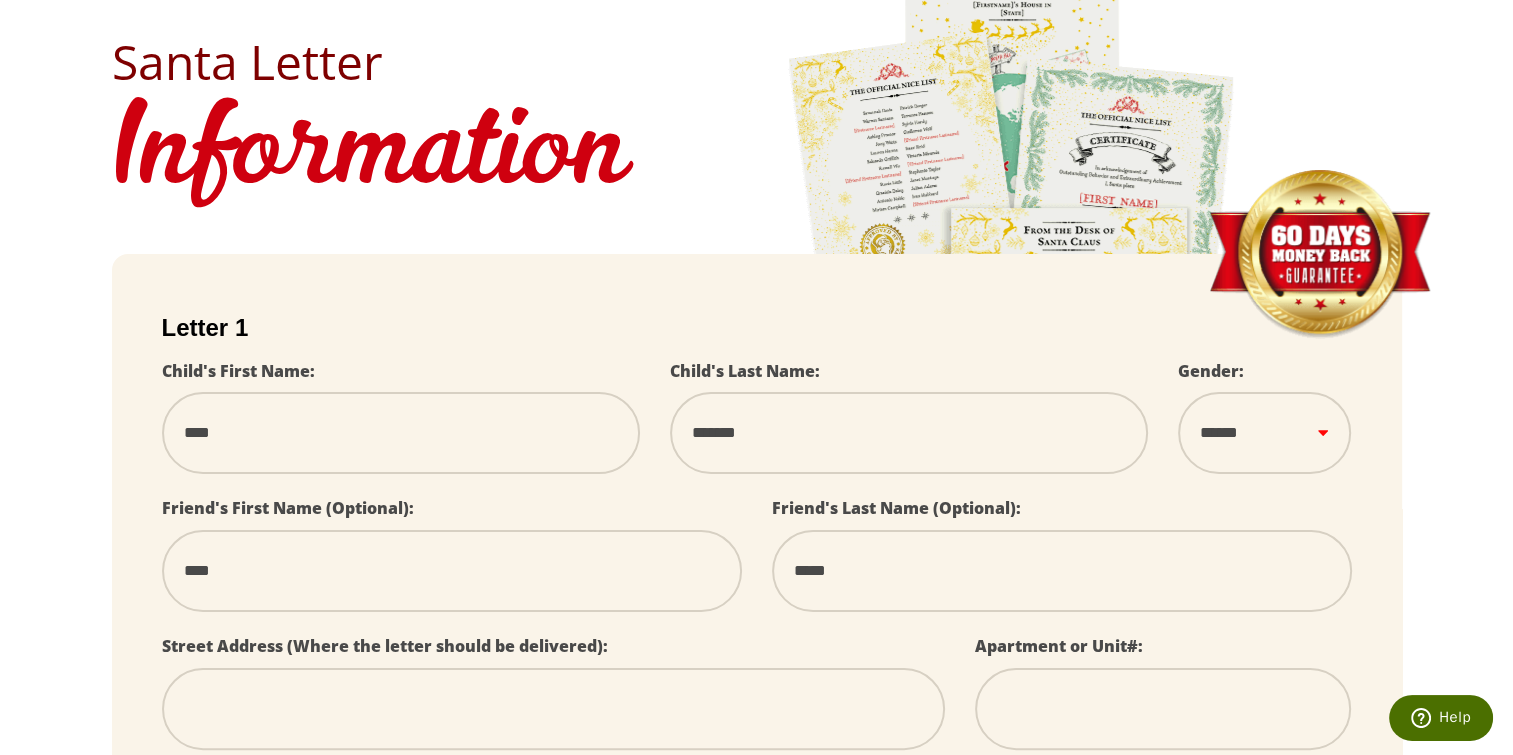 type on "**********" 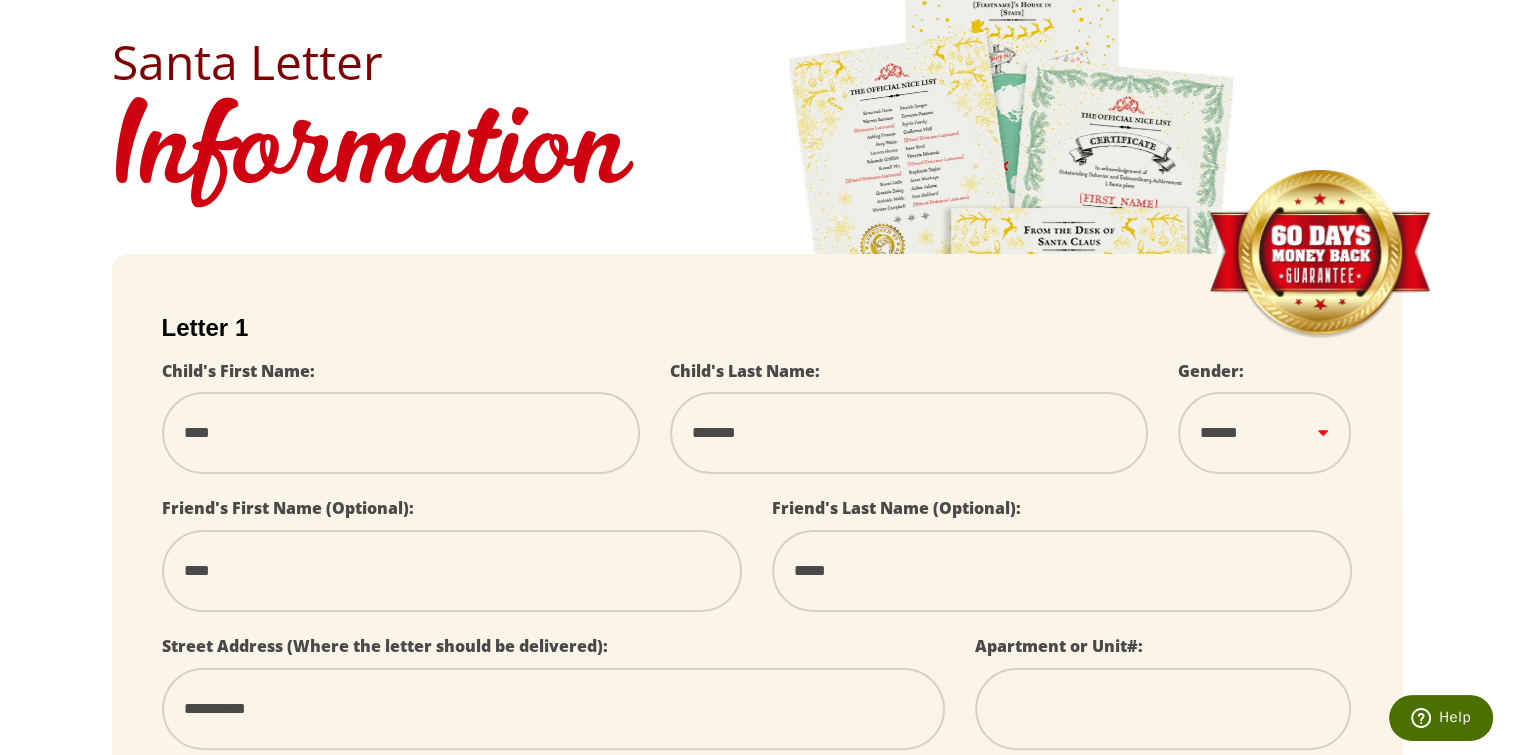 type on "**********" 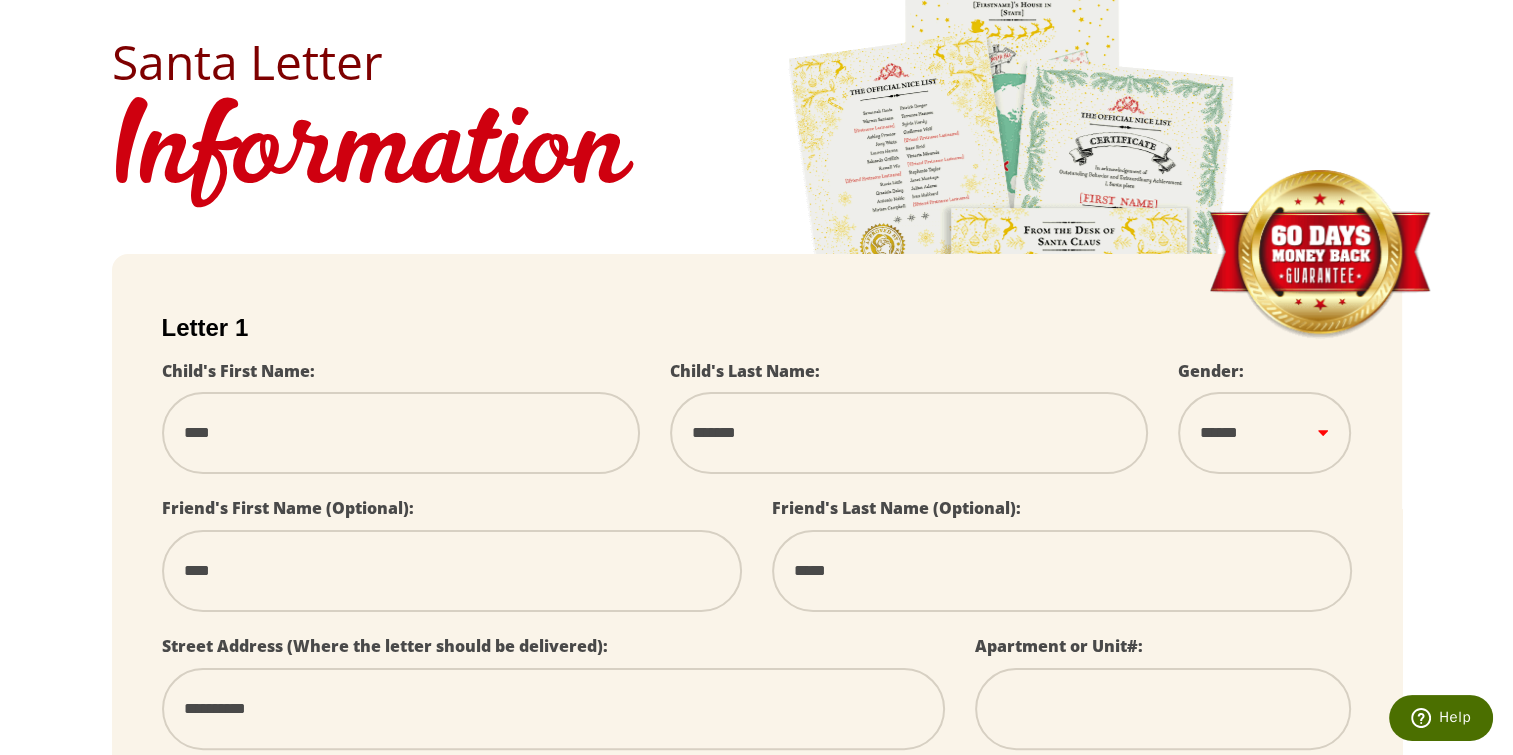 select on "**" 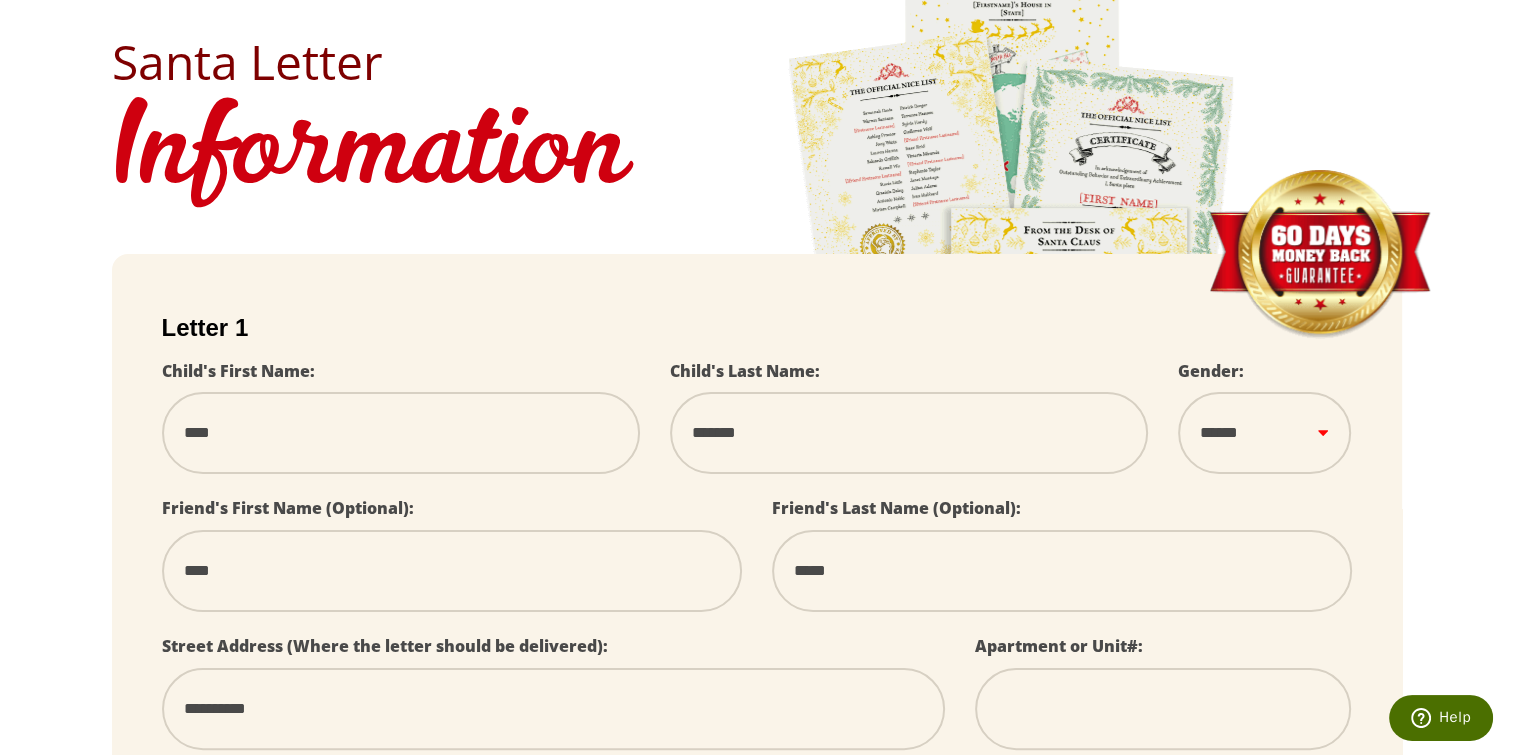 type on "*****" 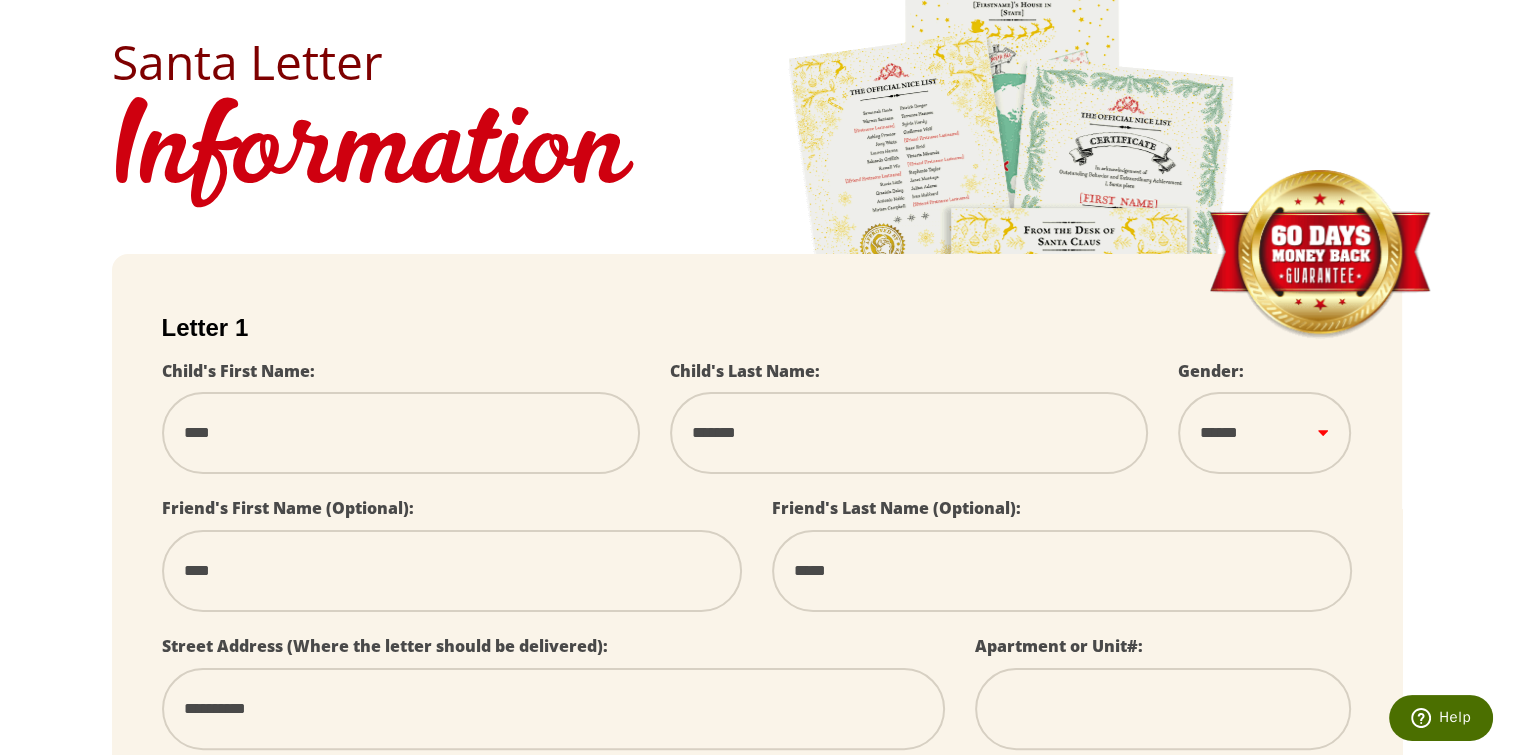 select on "*" 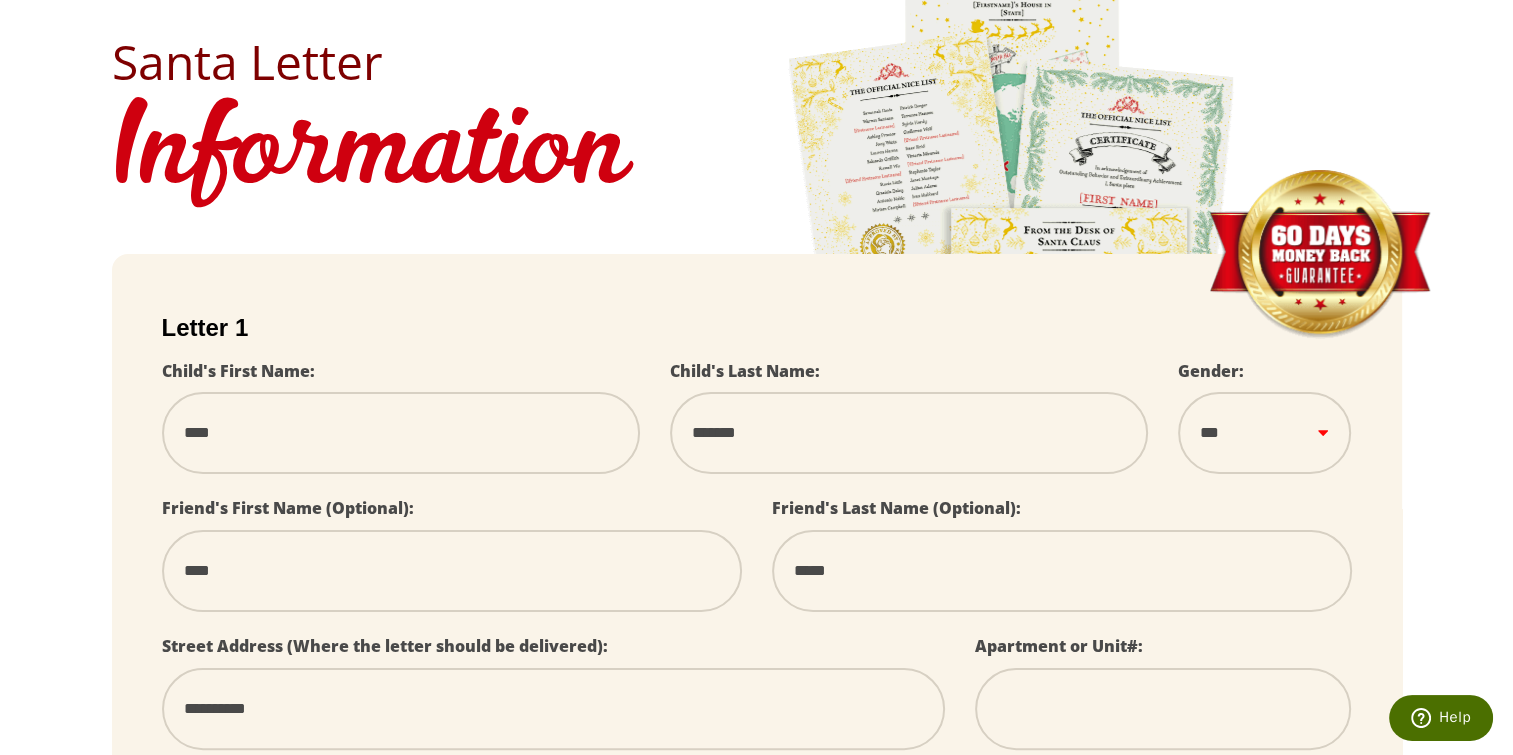 click on "******   ***   ****" at bounding box center [1264, 432] 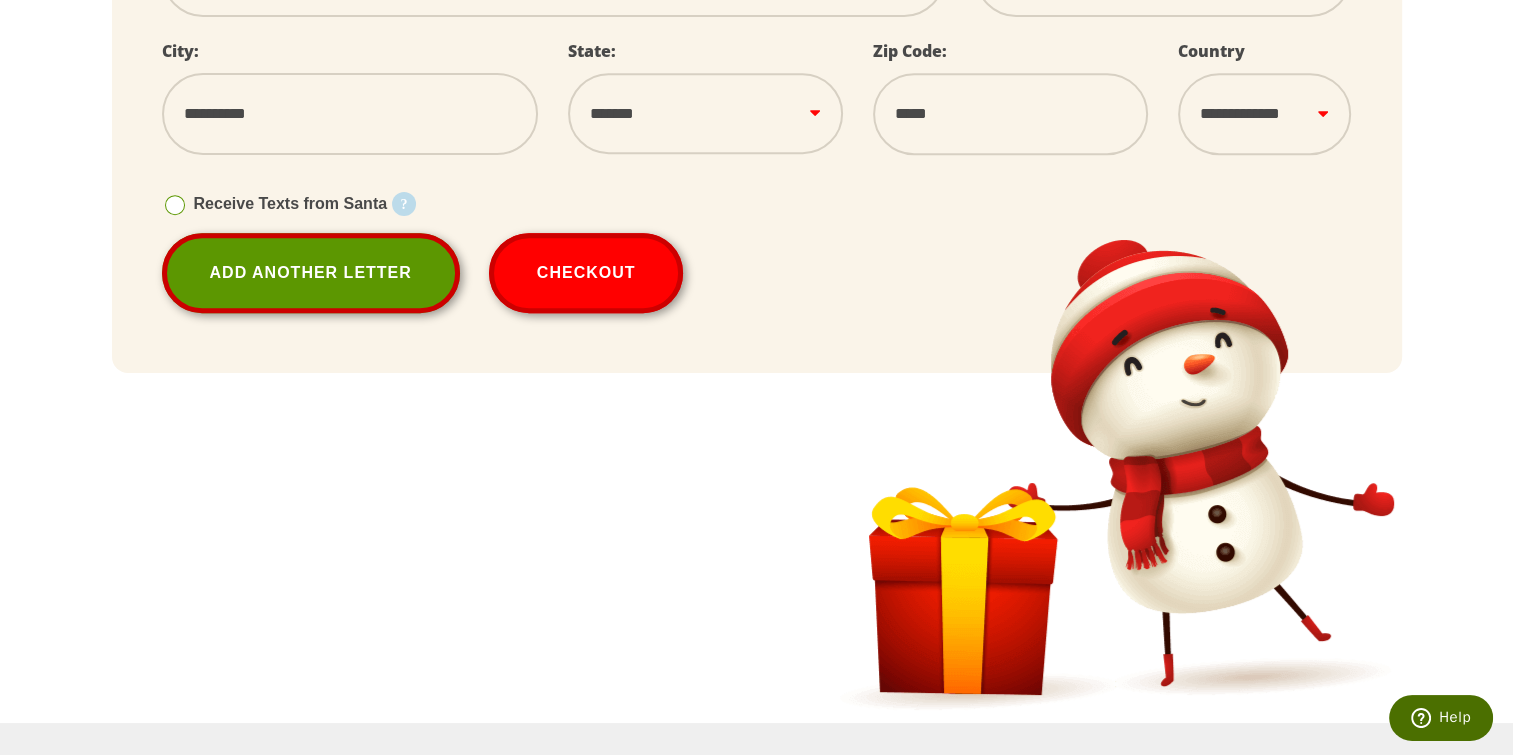 scroll, scrollTop: 800, scrollLeft: 0, axis: vertical 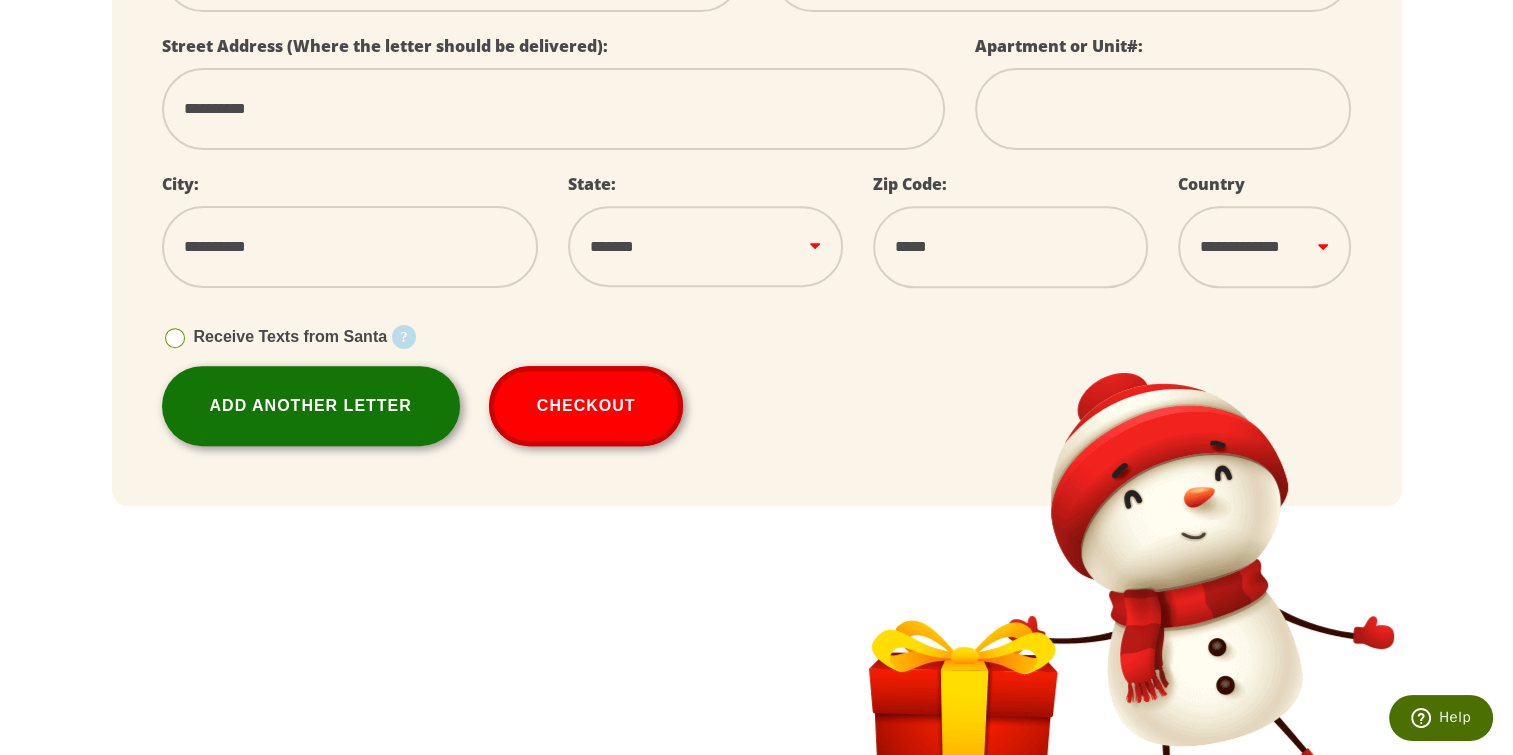 click on "Add Another Letter" at bounding box center [311, 406] 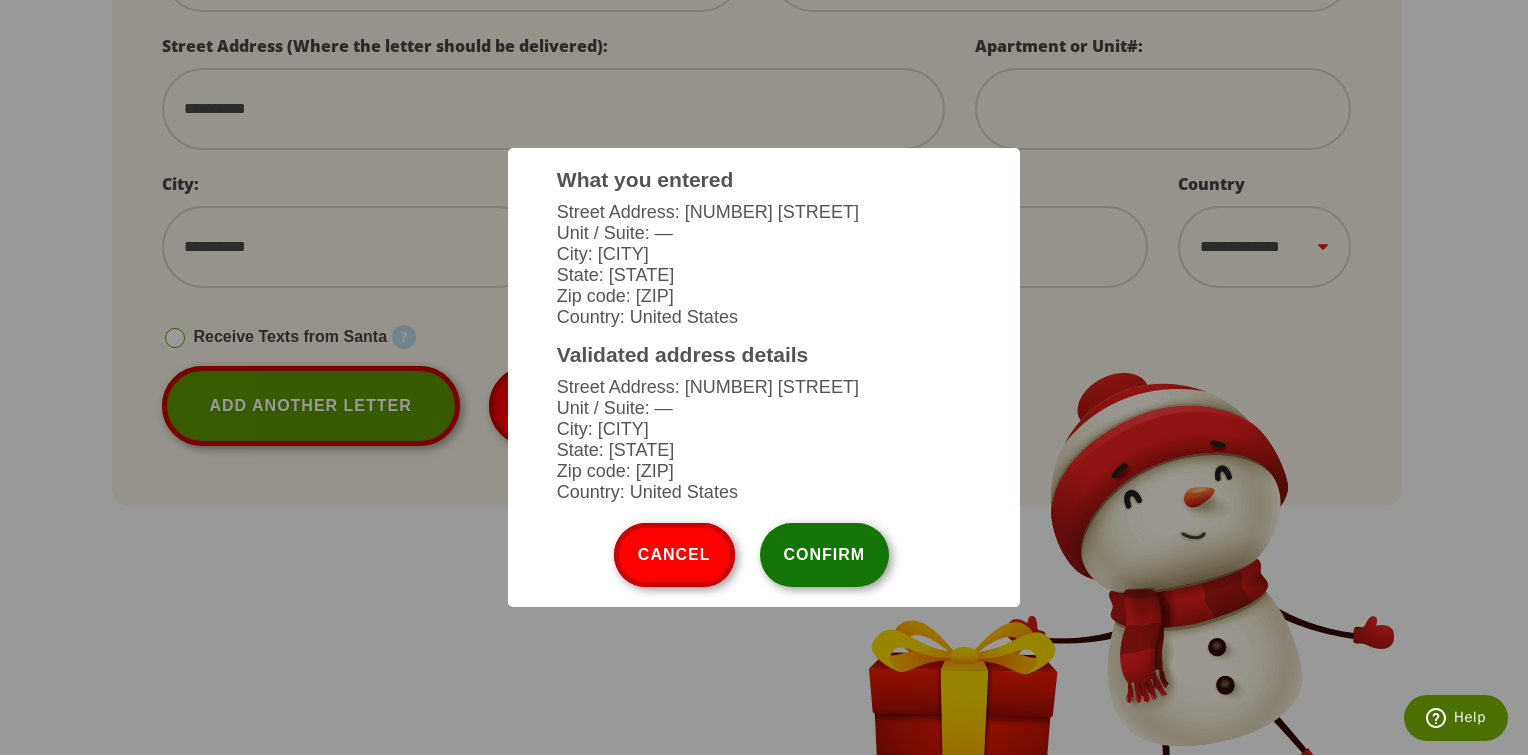 click on "Confirm" at bounding box center (825, 555) 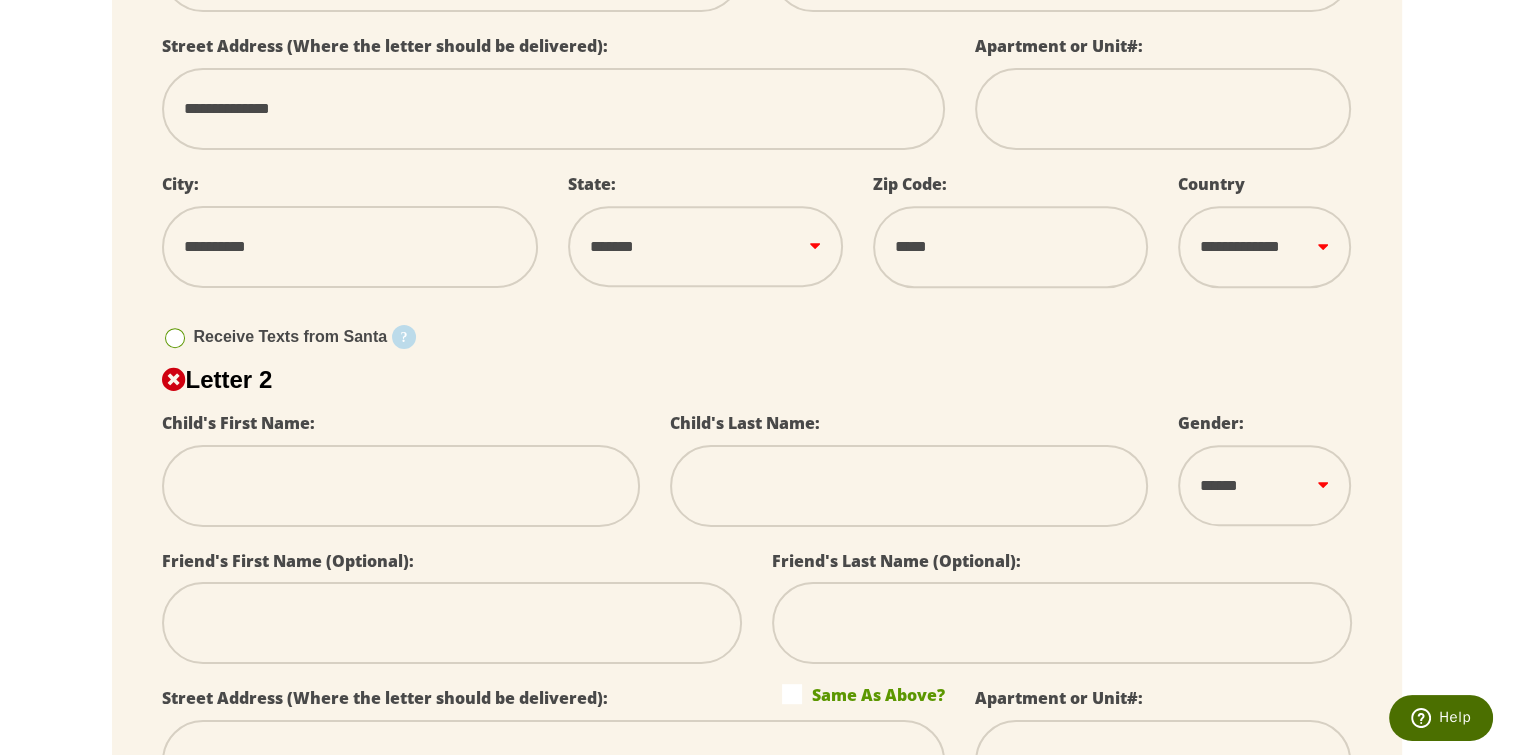 click at bounding box center (401, 486) 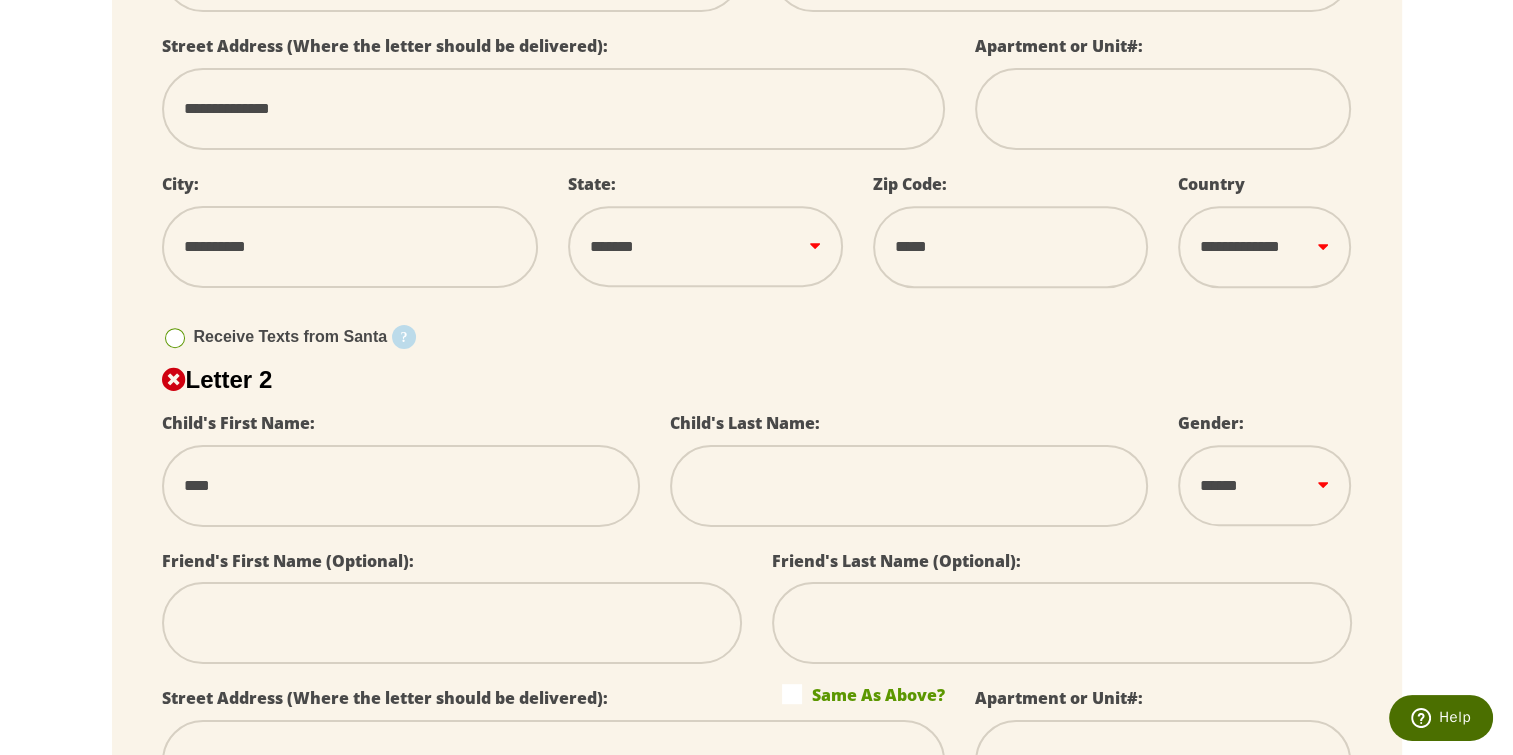 type on "*****" 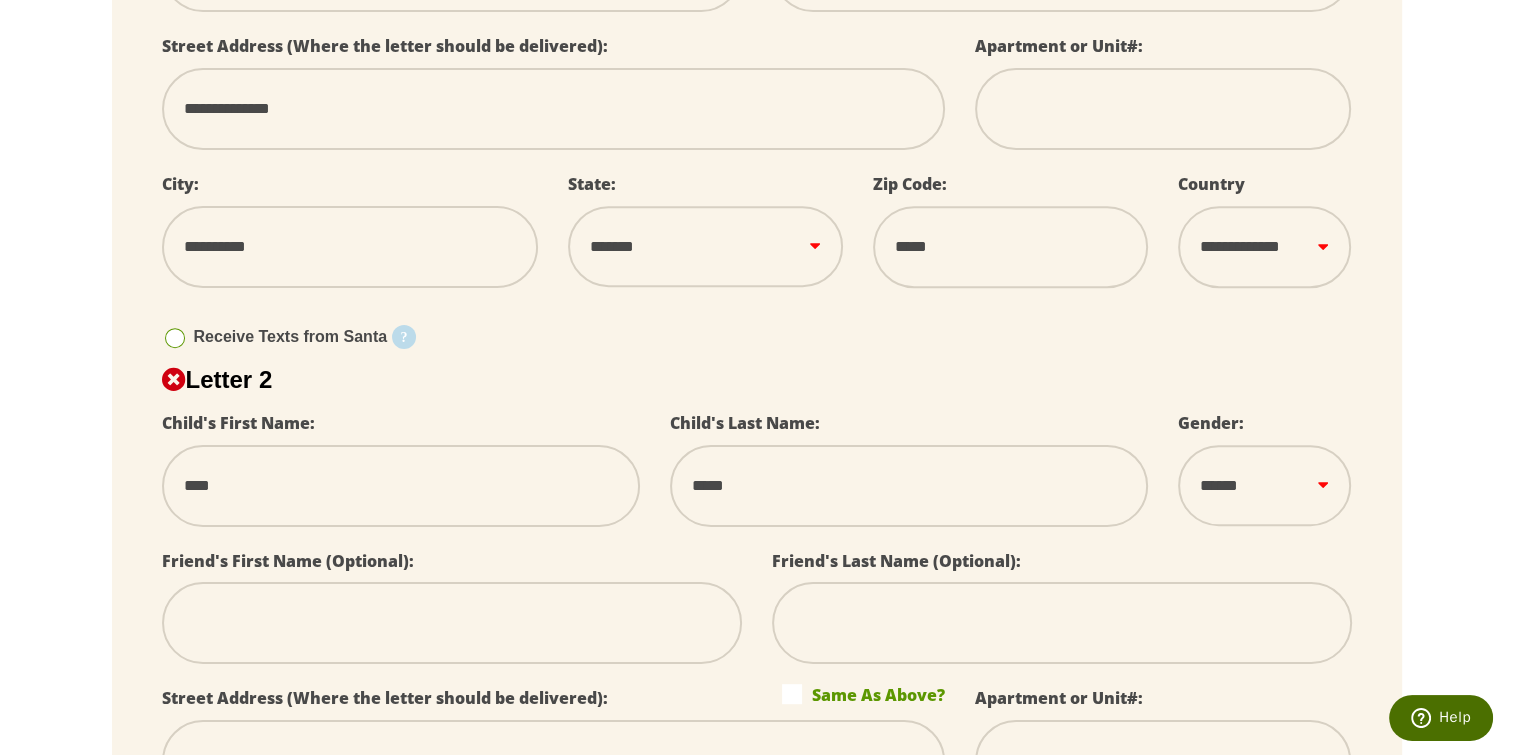 select 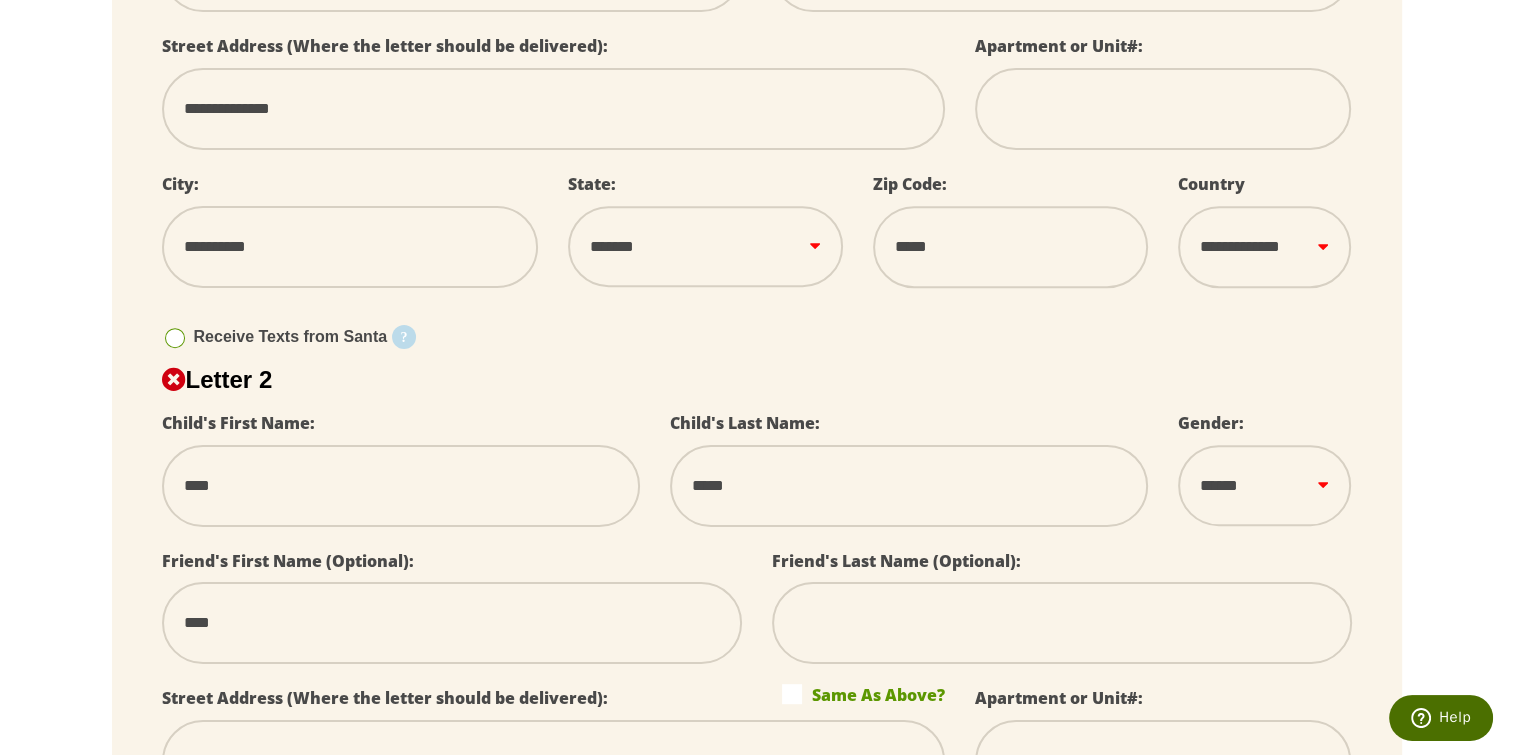 type on "*******" 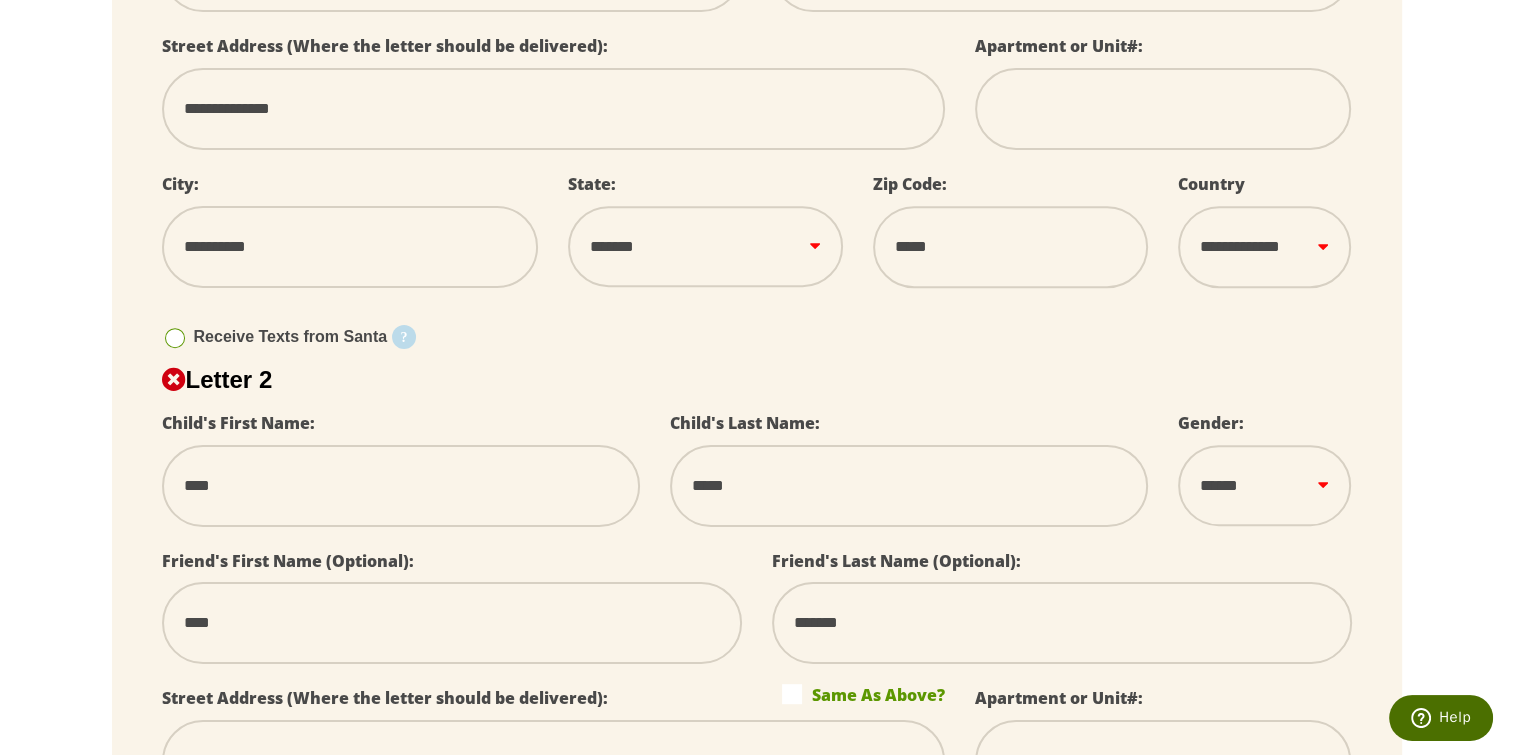 type on "**********" 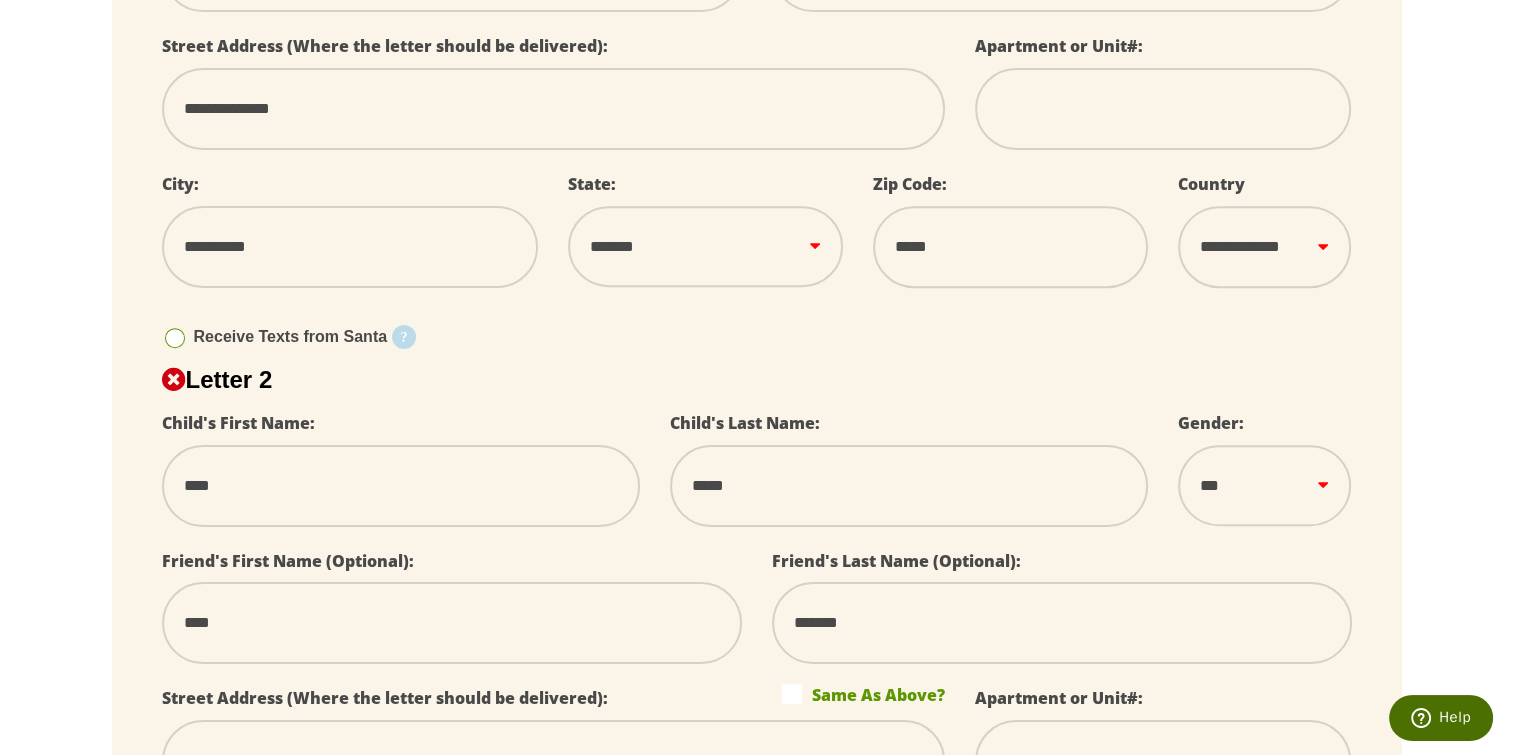 click on "******   ***   ****" at bounding box center [1264, 485] 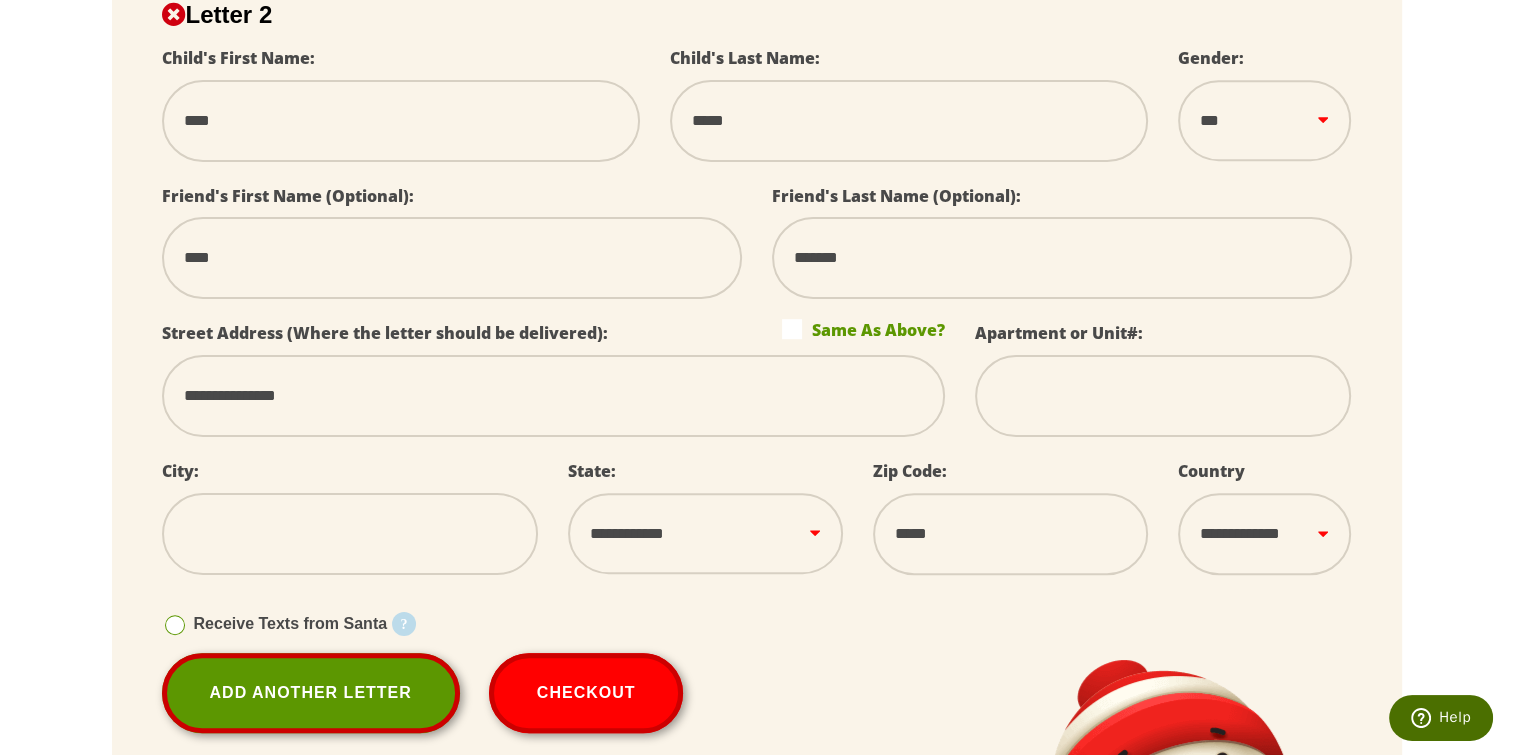 scroll, scrollTop: 1200, scrollLeft: 0, axis: vertical 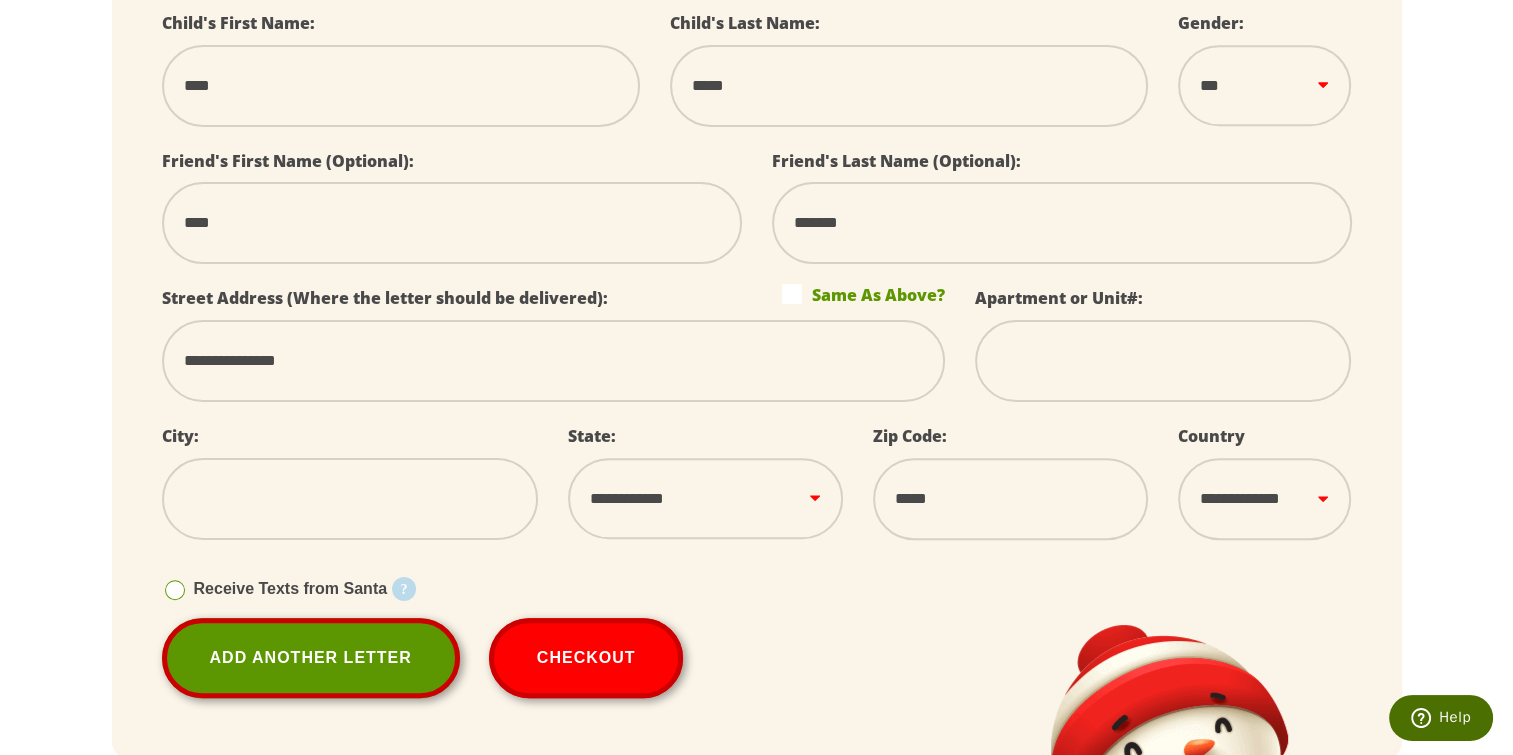 click at bounding box center [350, 499] 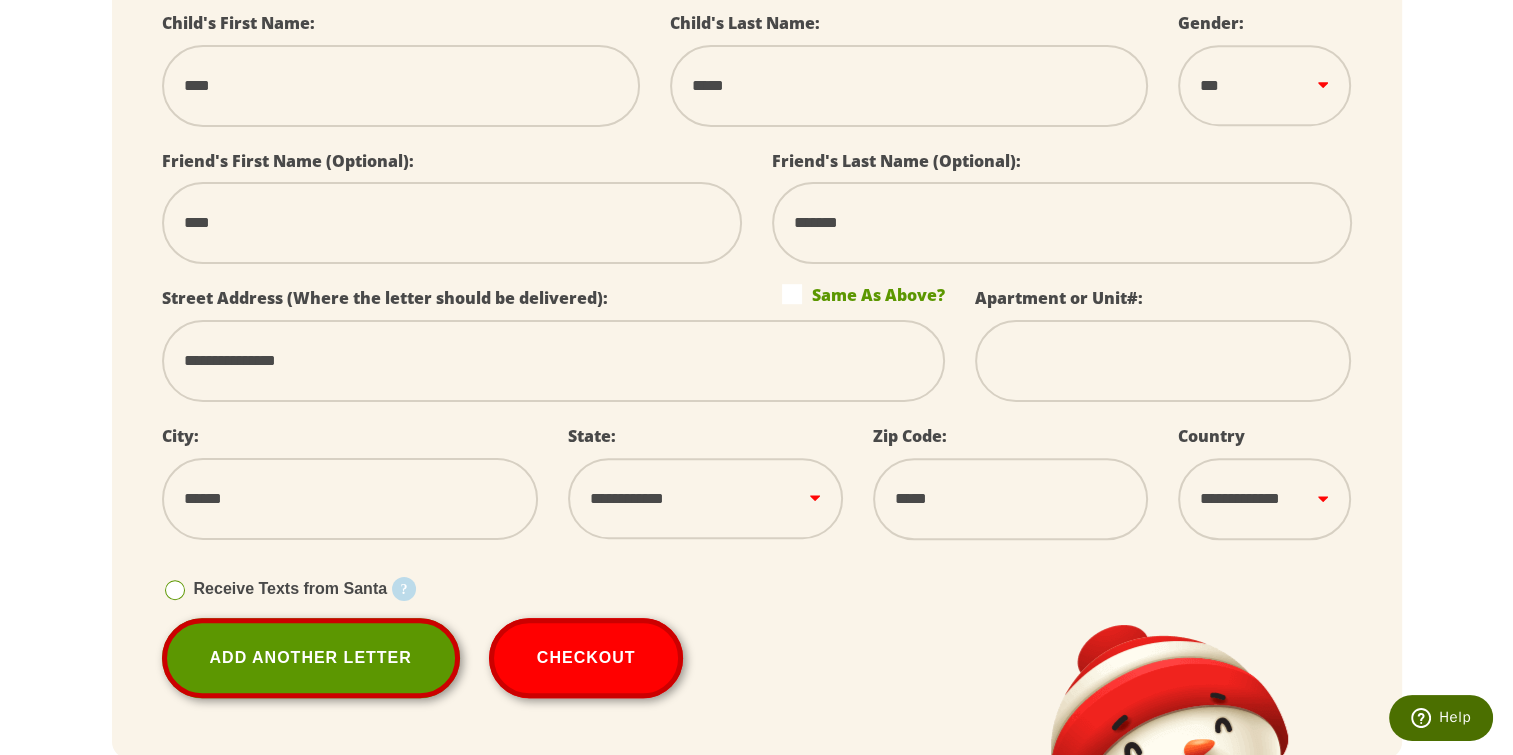 select on "**" 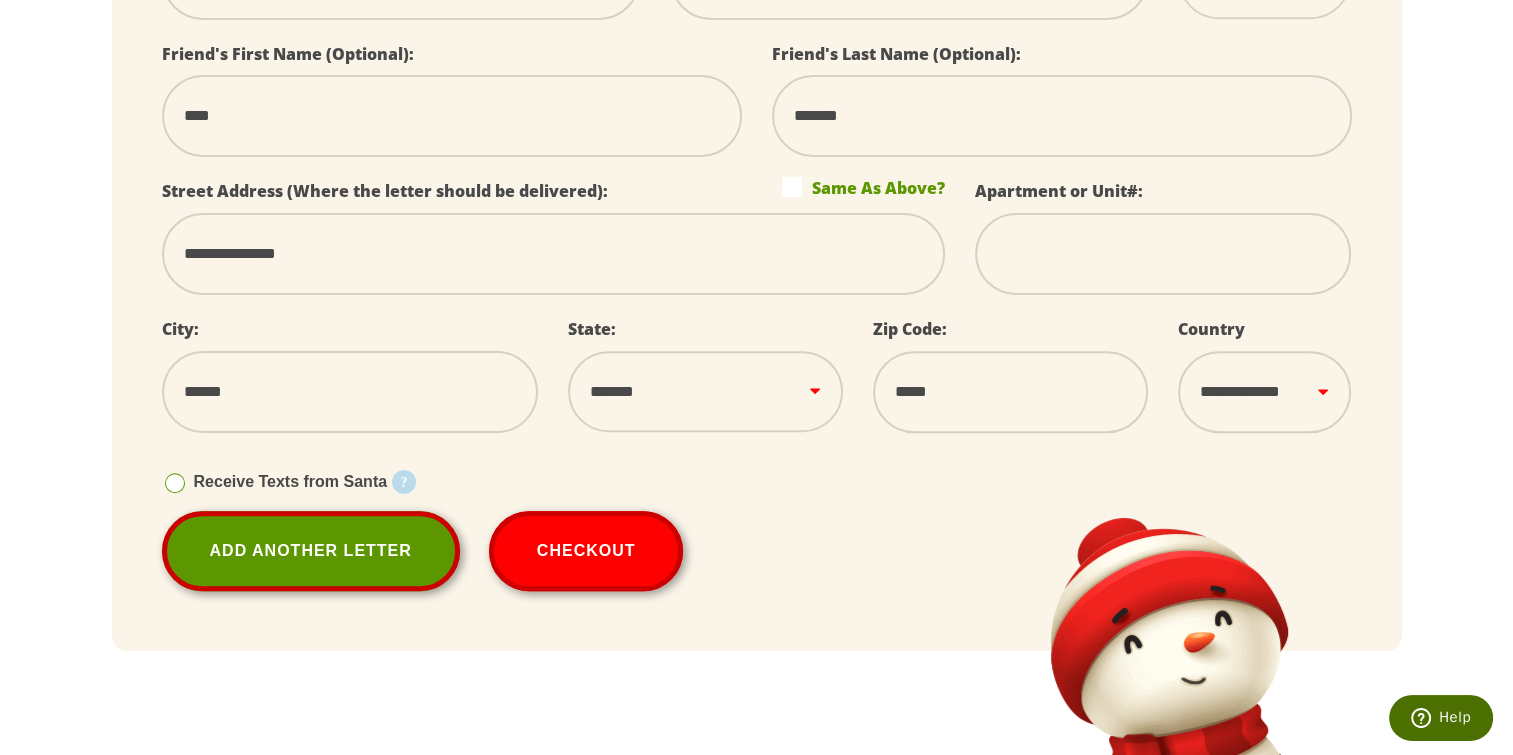 scroll, scrollTop: 1305, scrollLeft: 0, axis: vertical 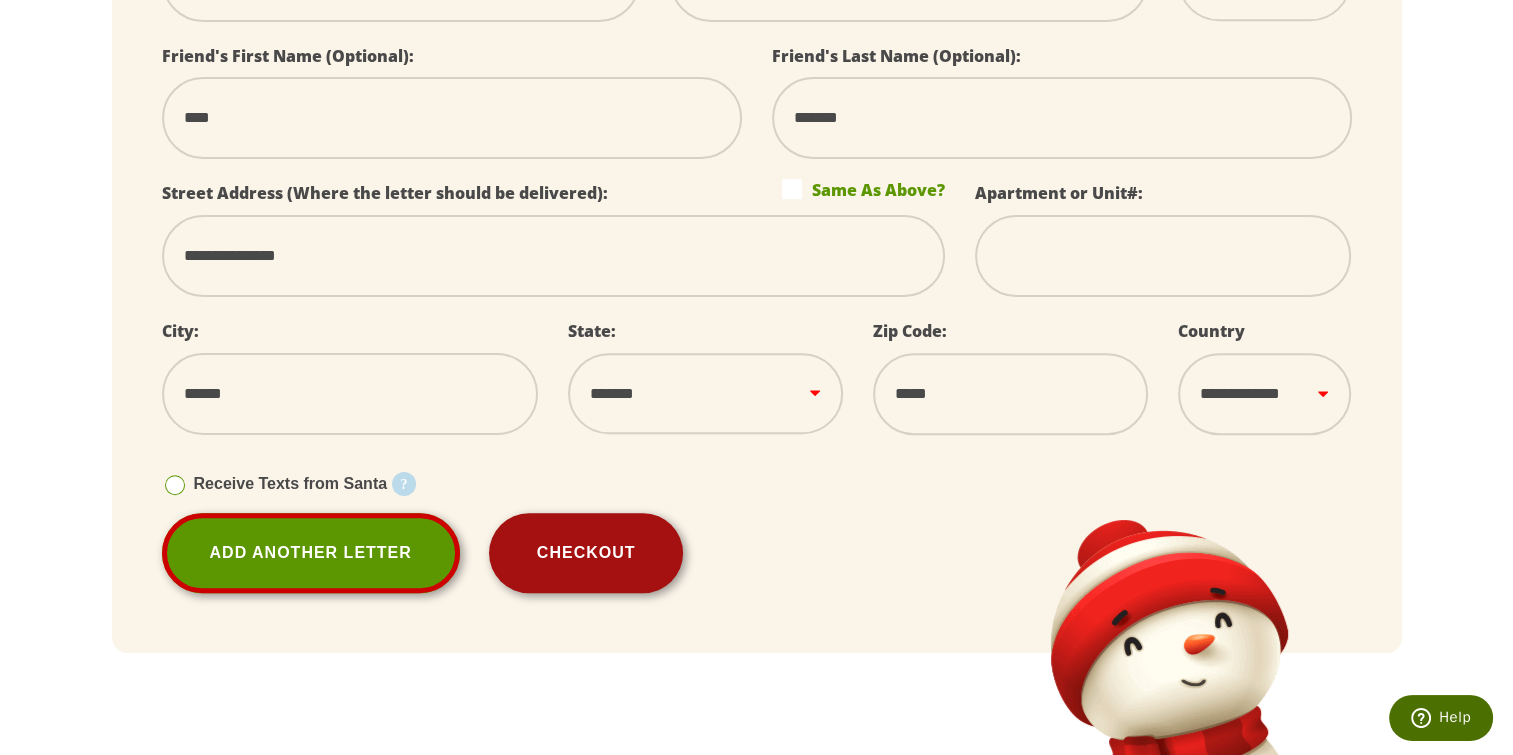 click on "Checkout" at bounding box center (586, 553) 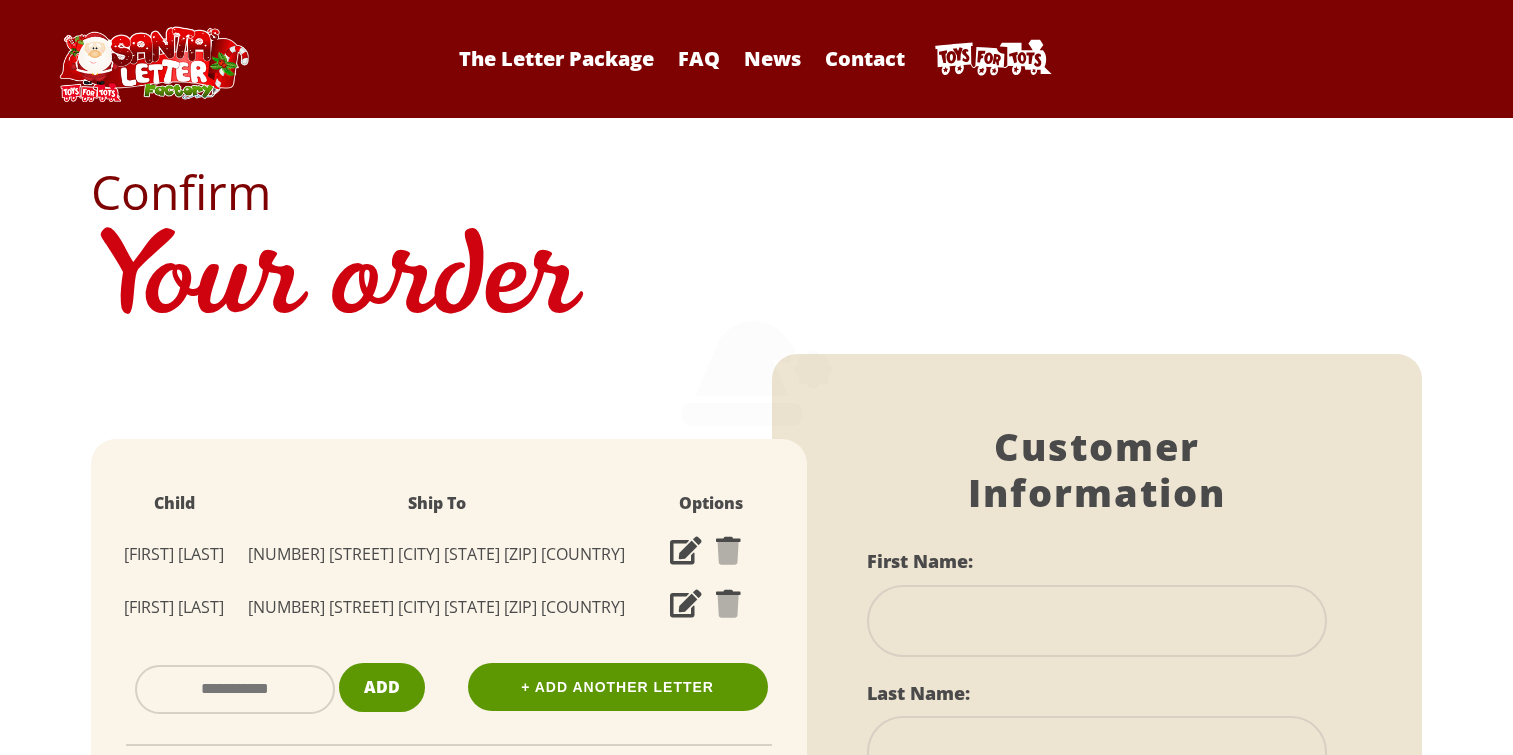 scroll, scrollTop: 0, scrollLeft: 0, axis: both 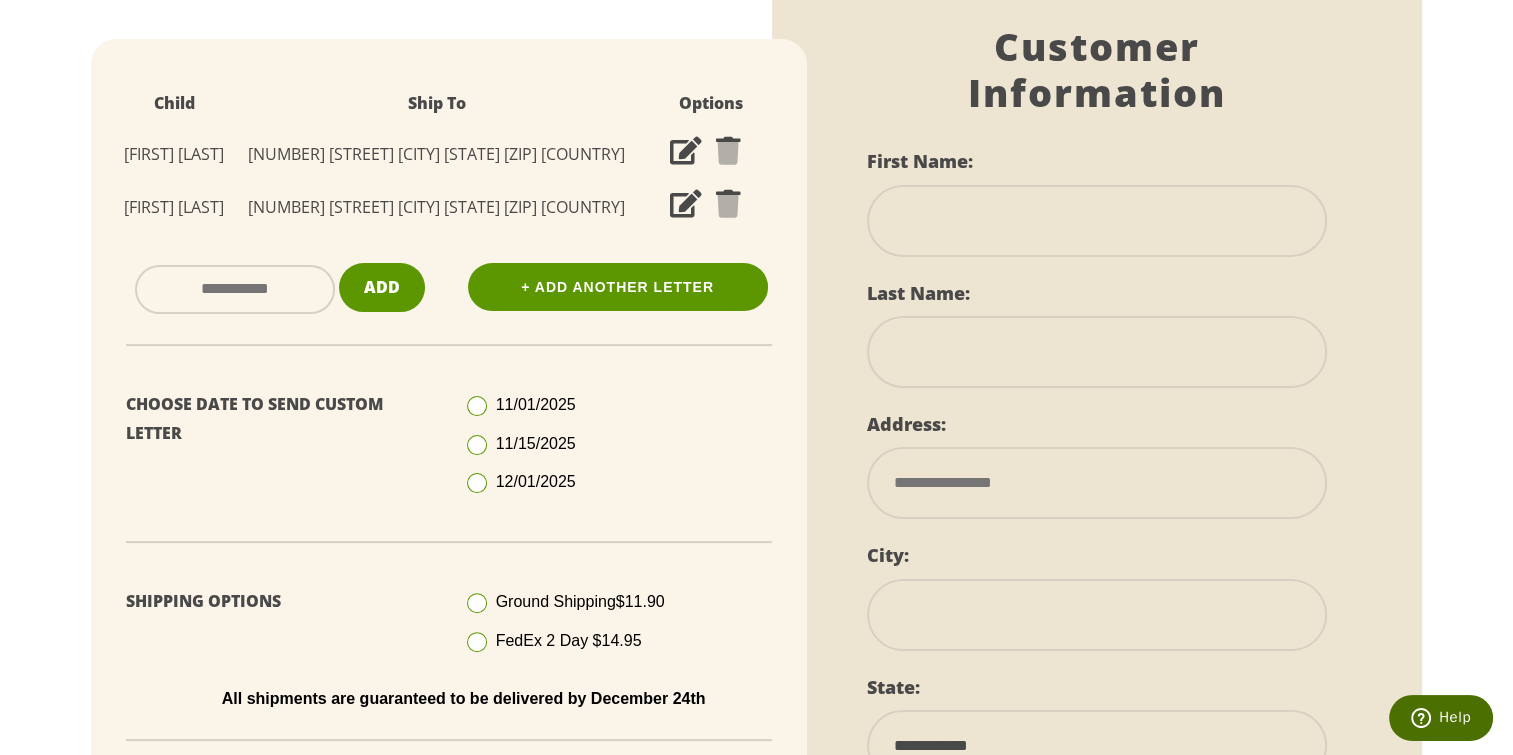 click at bounding box center [477, 445] 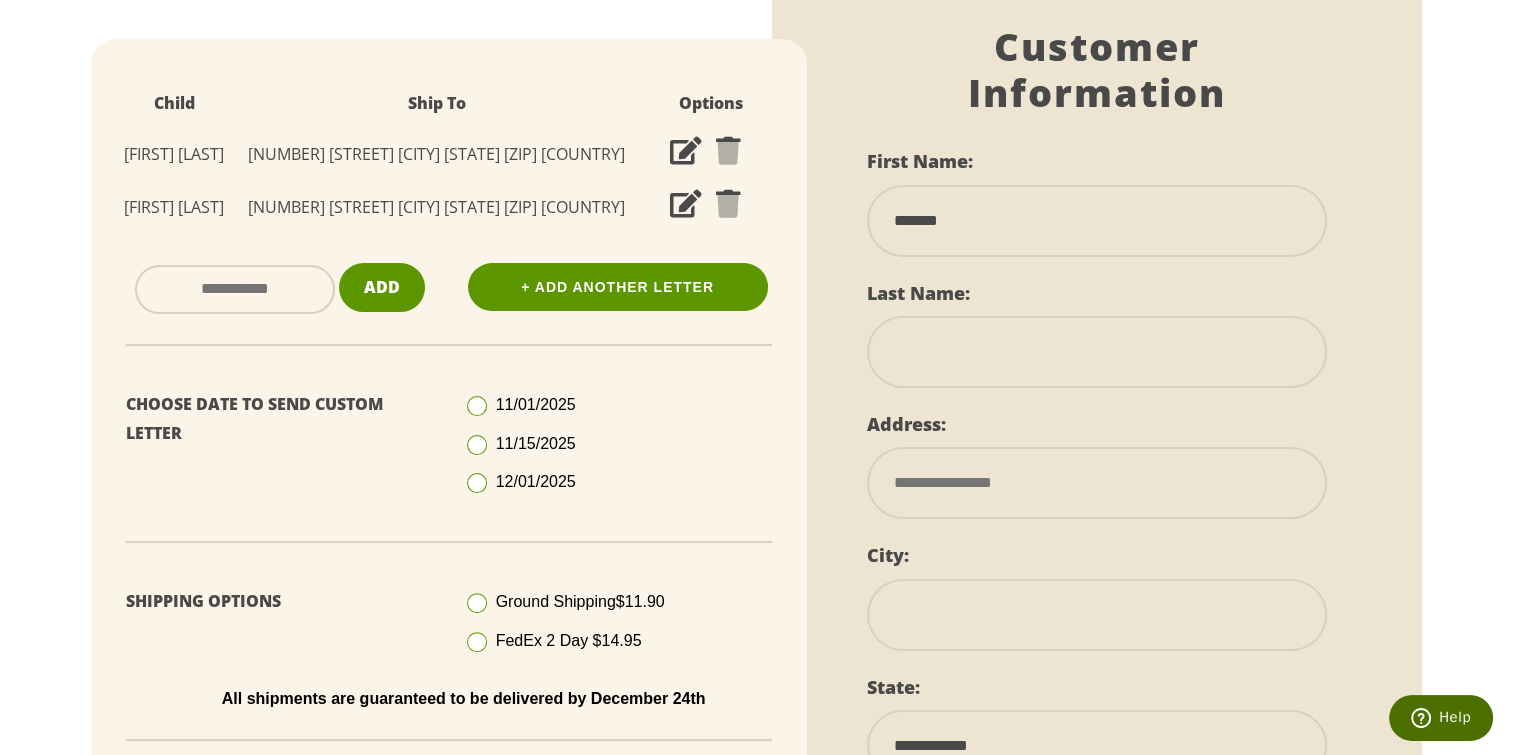 type on "*****" 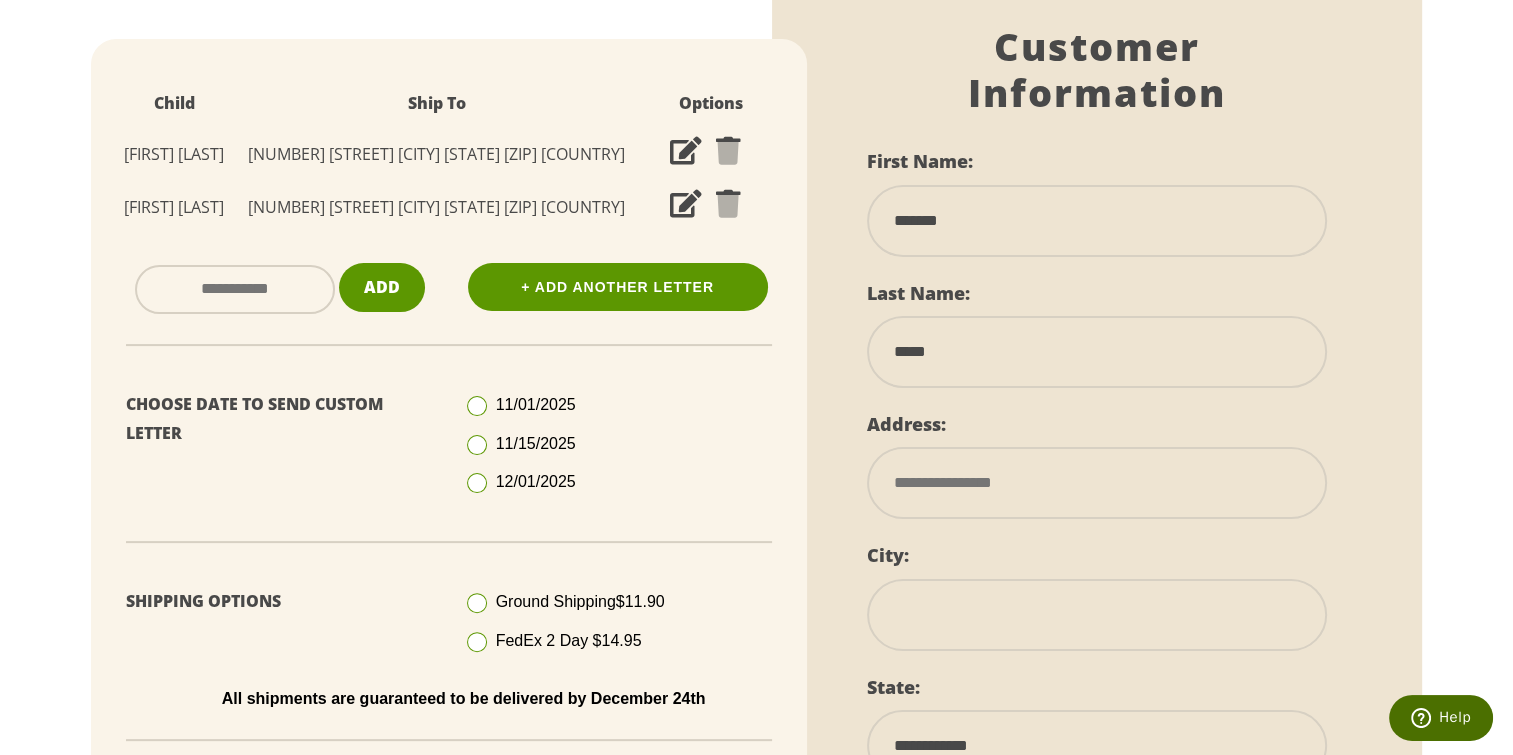 type on "**********" 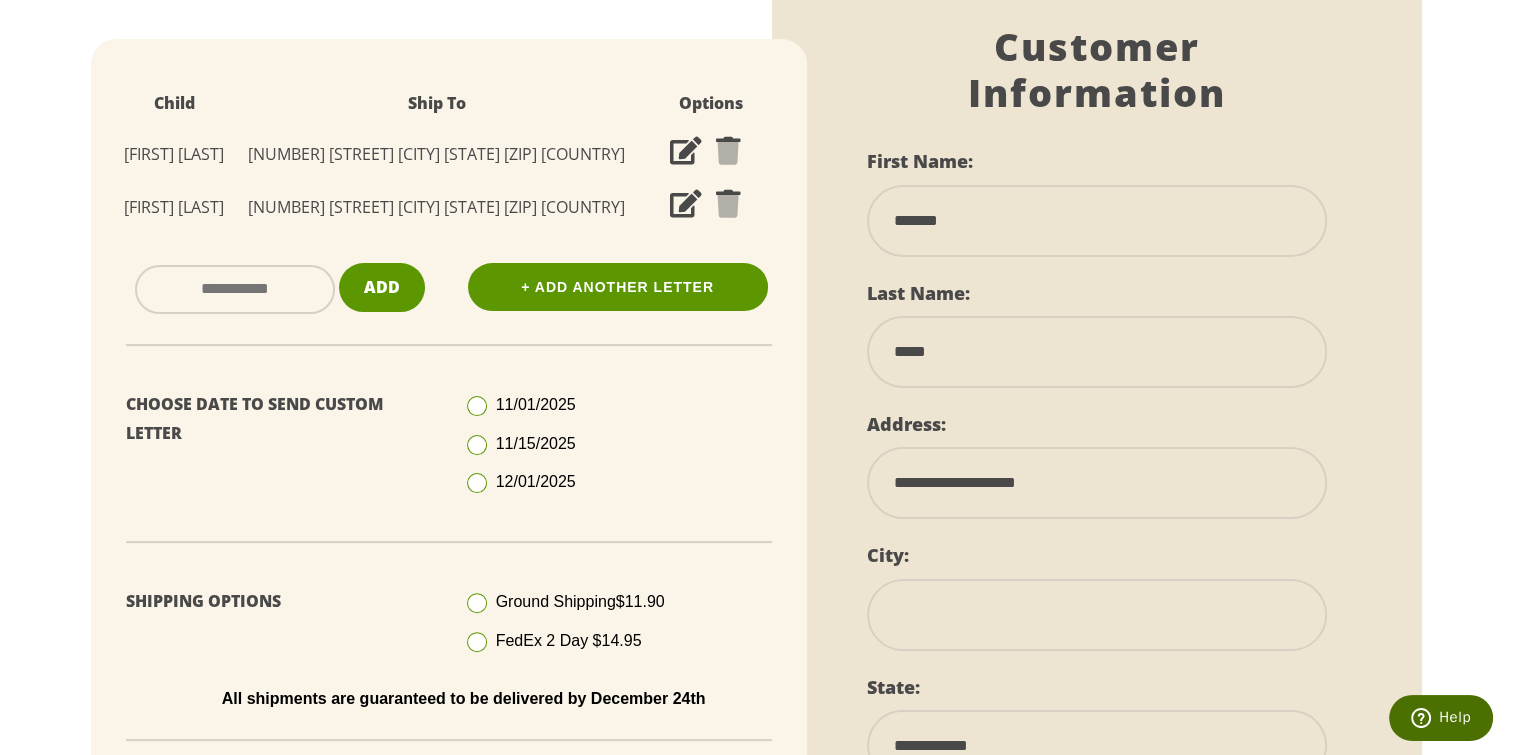 type on "**********" 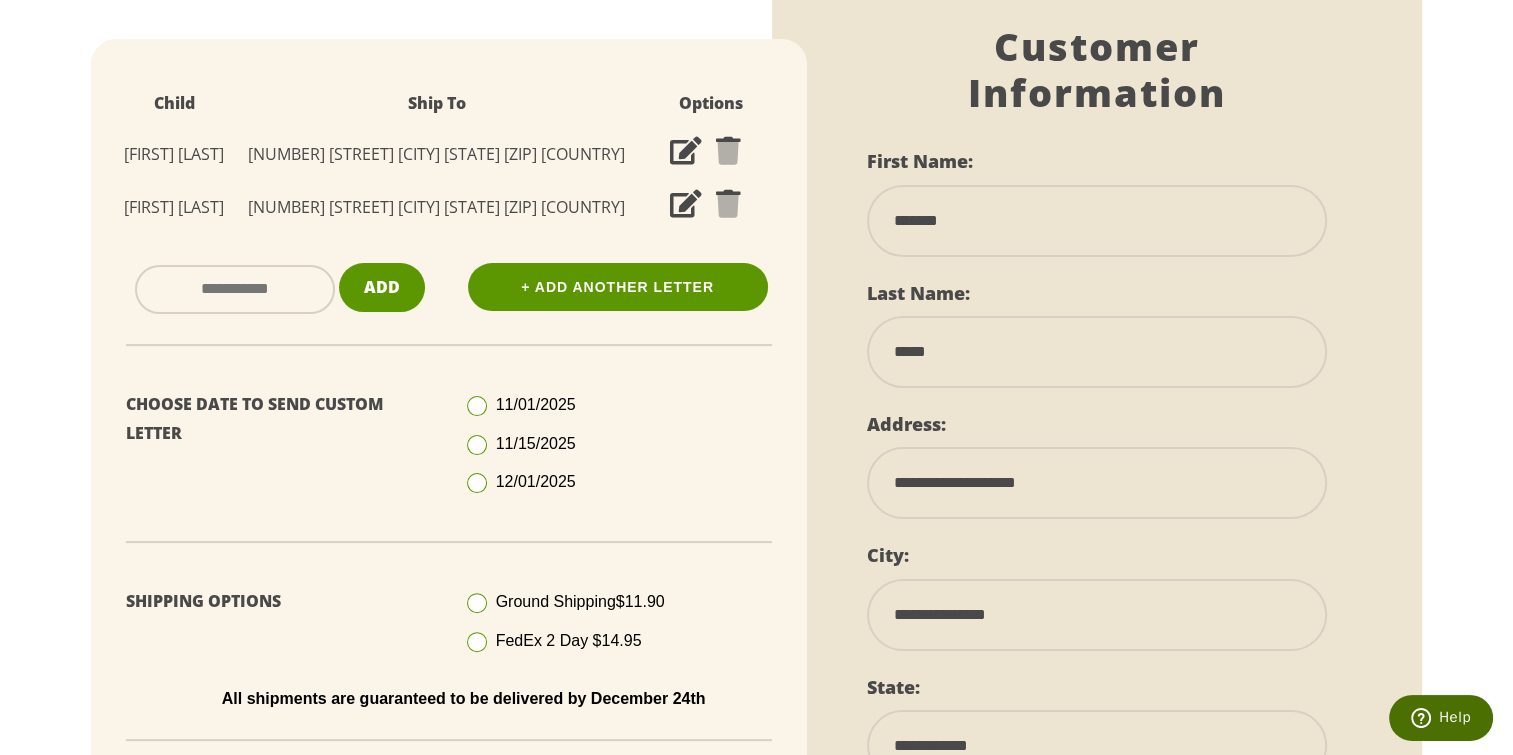 select on "**" 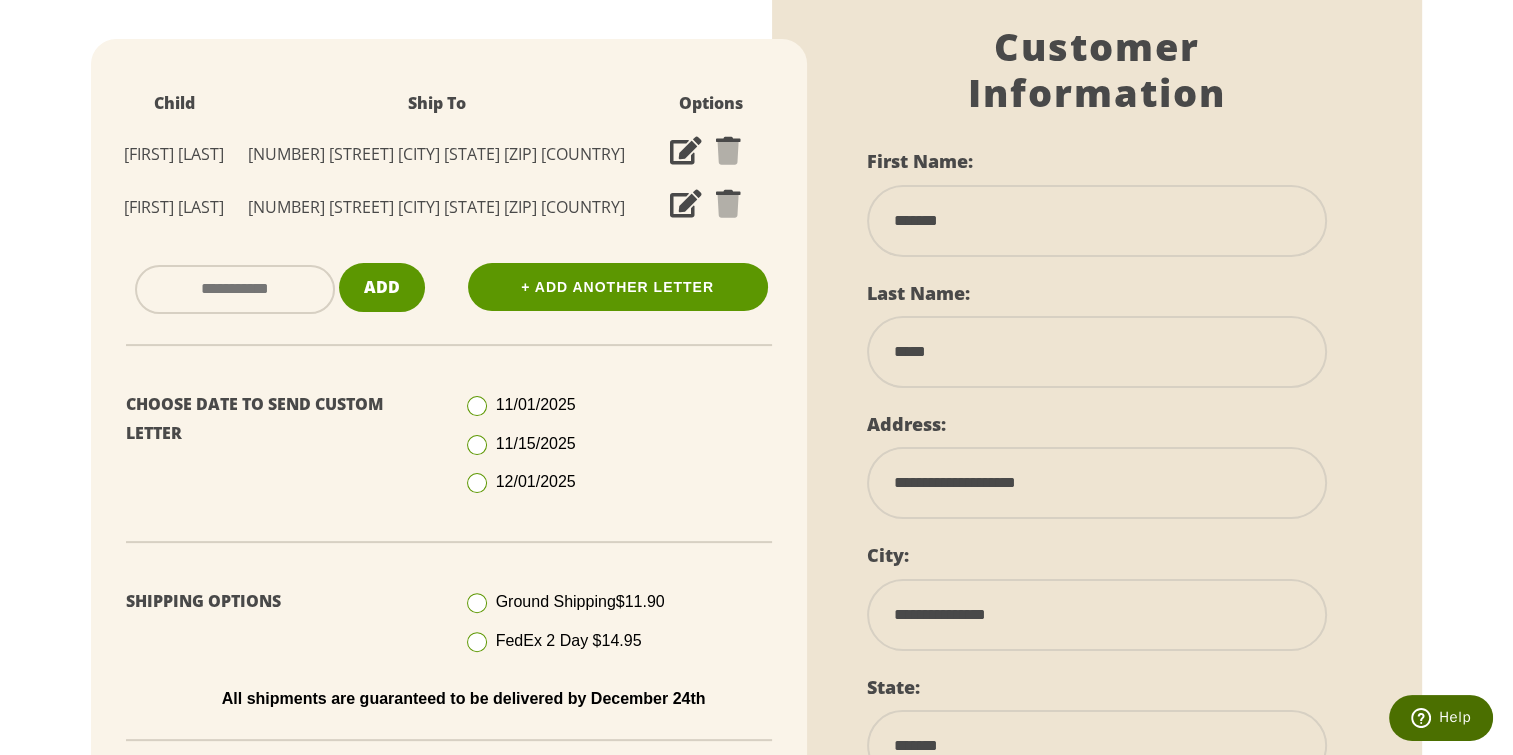 type on "*****" 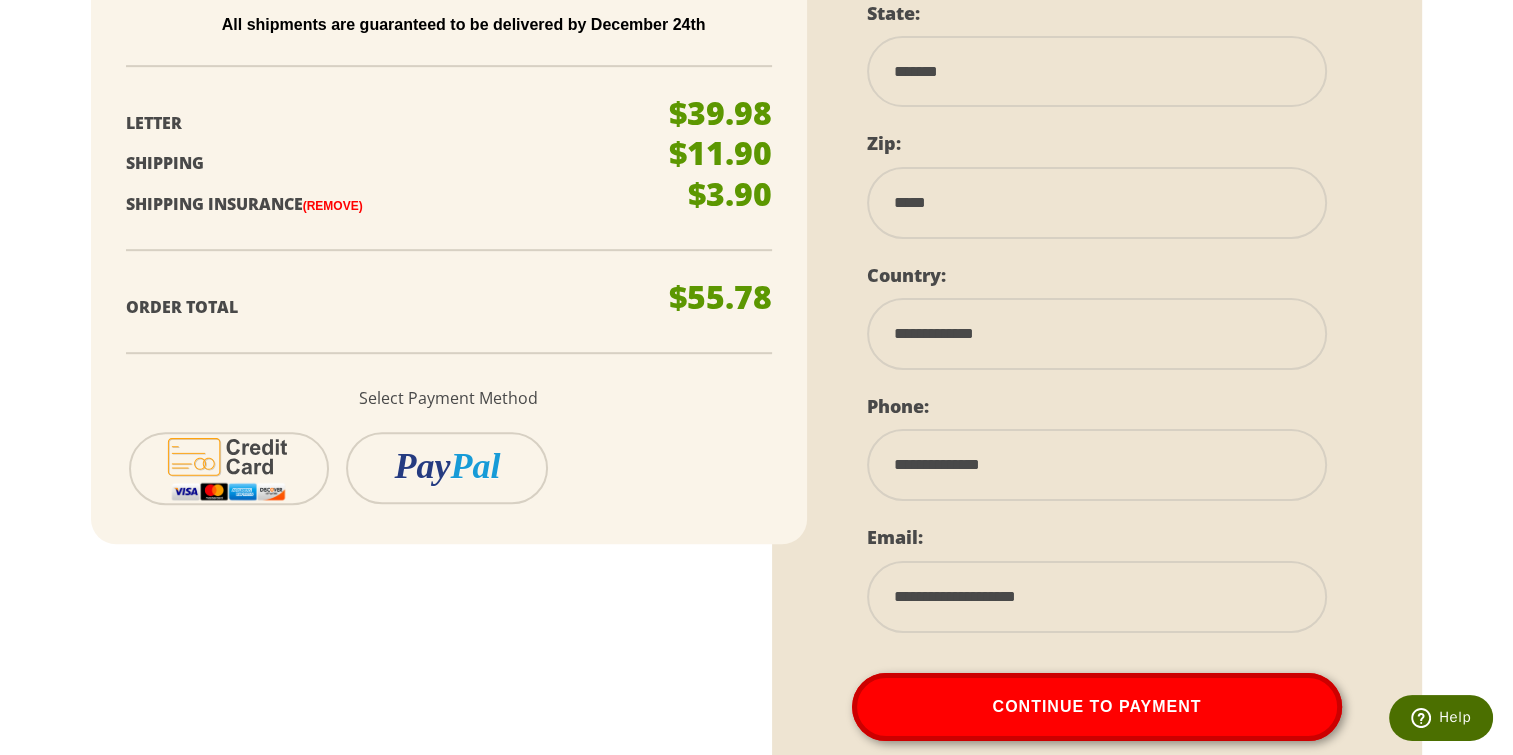 scroll, scrollTop: 1300, scrollLeft: 0, axis: vertical 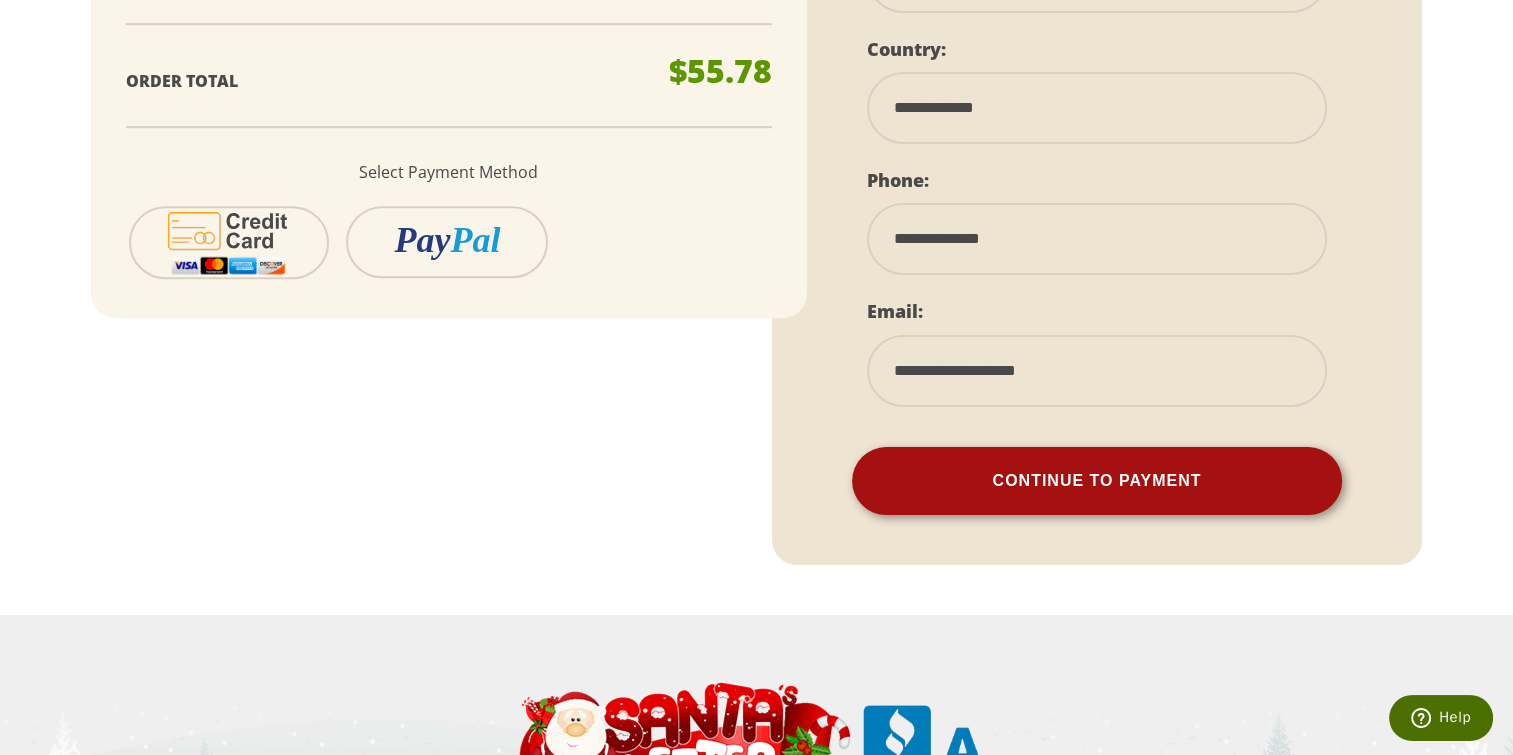 click on "Continue To Payment" at bounding box center [1097, 481] 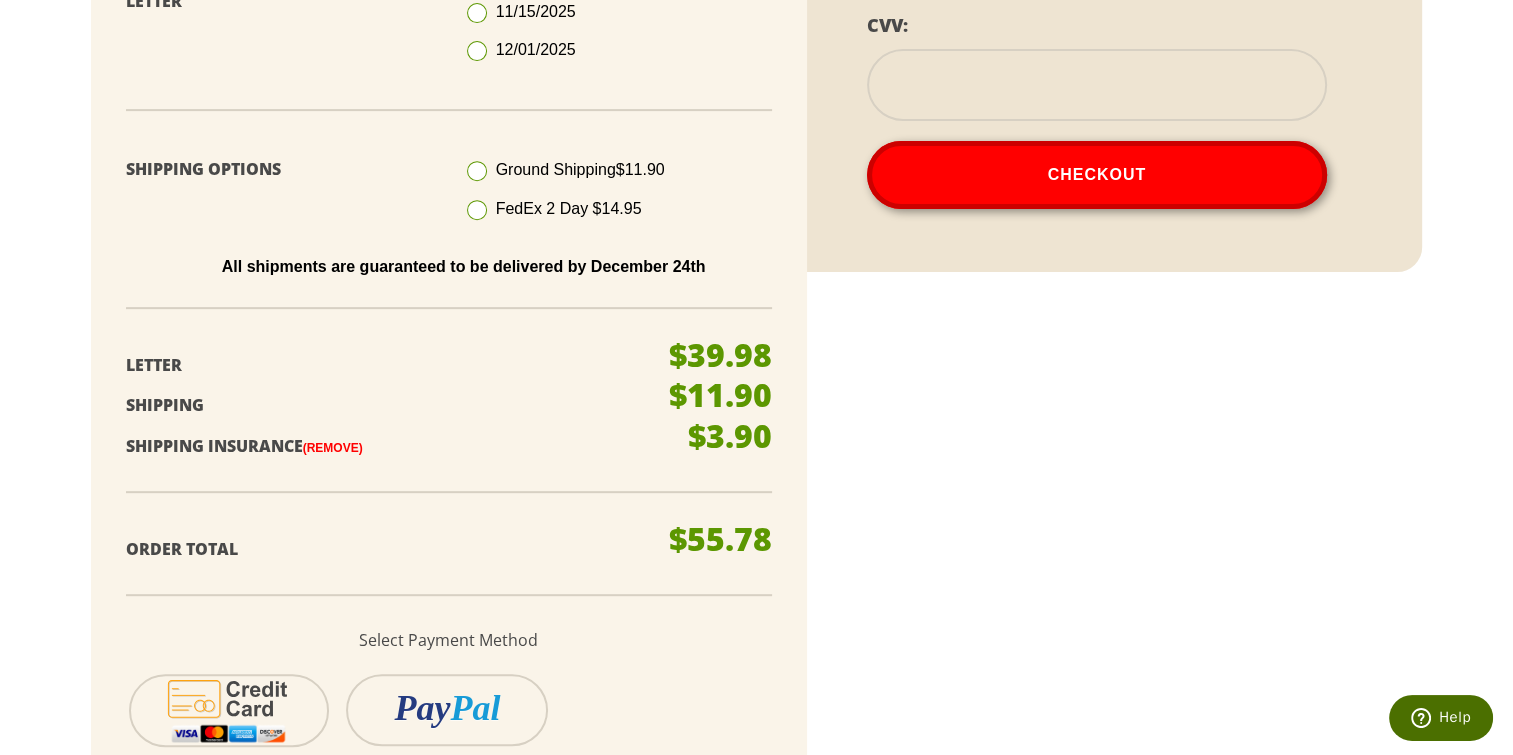 scroll, scrollTop: 844, scrollLeft: 0, axis: vertical 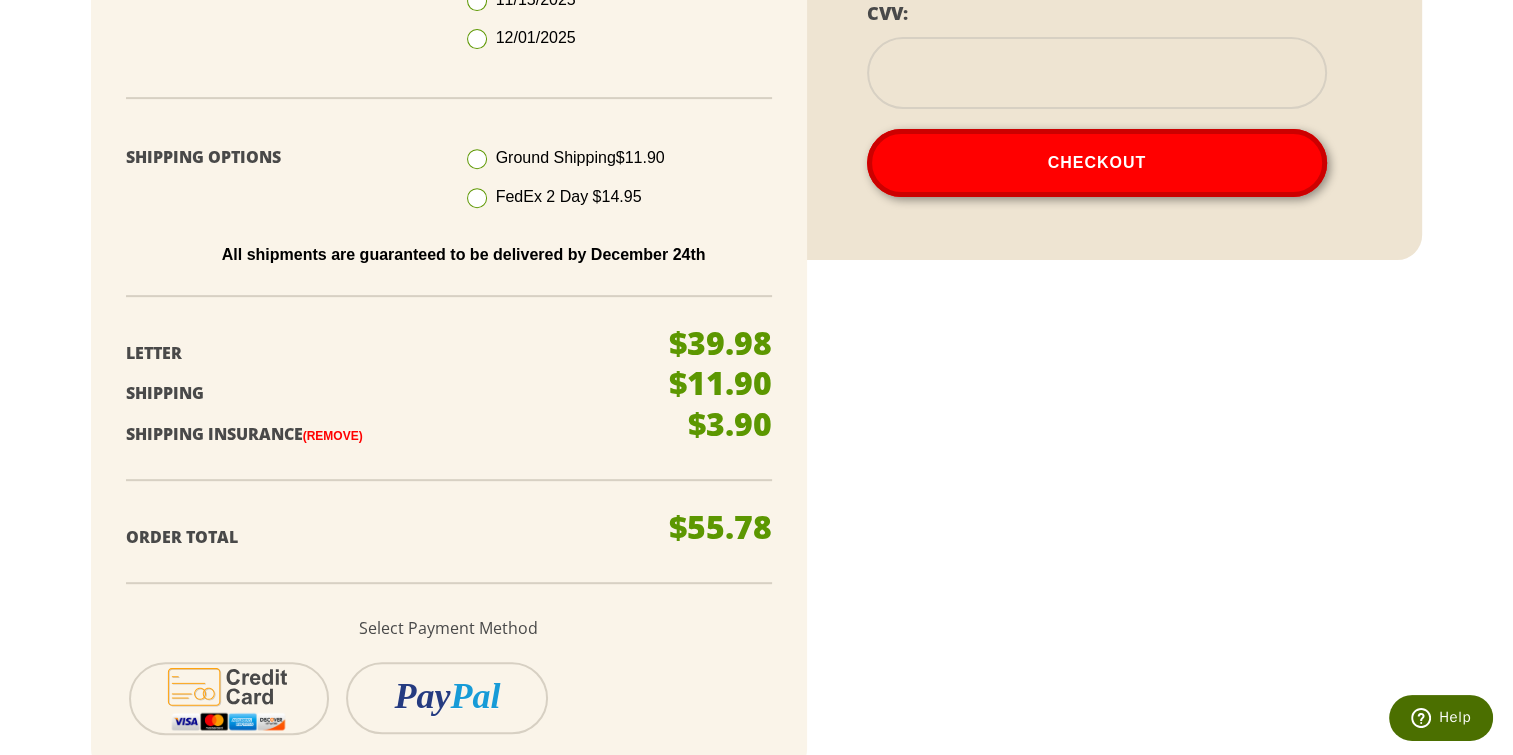click on "(Remove)" at bounding box center [333, 436] 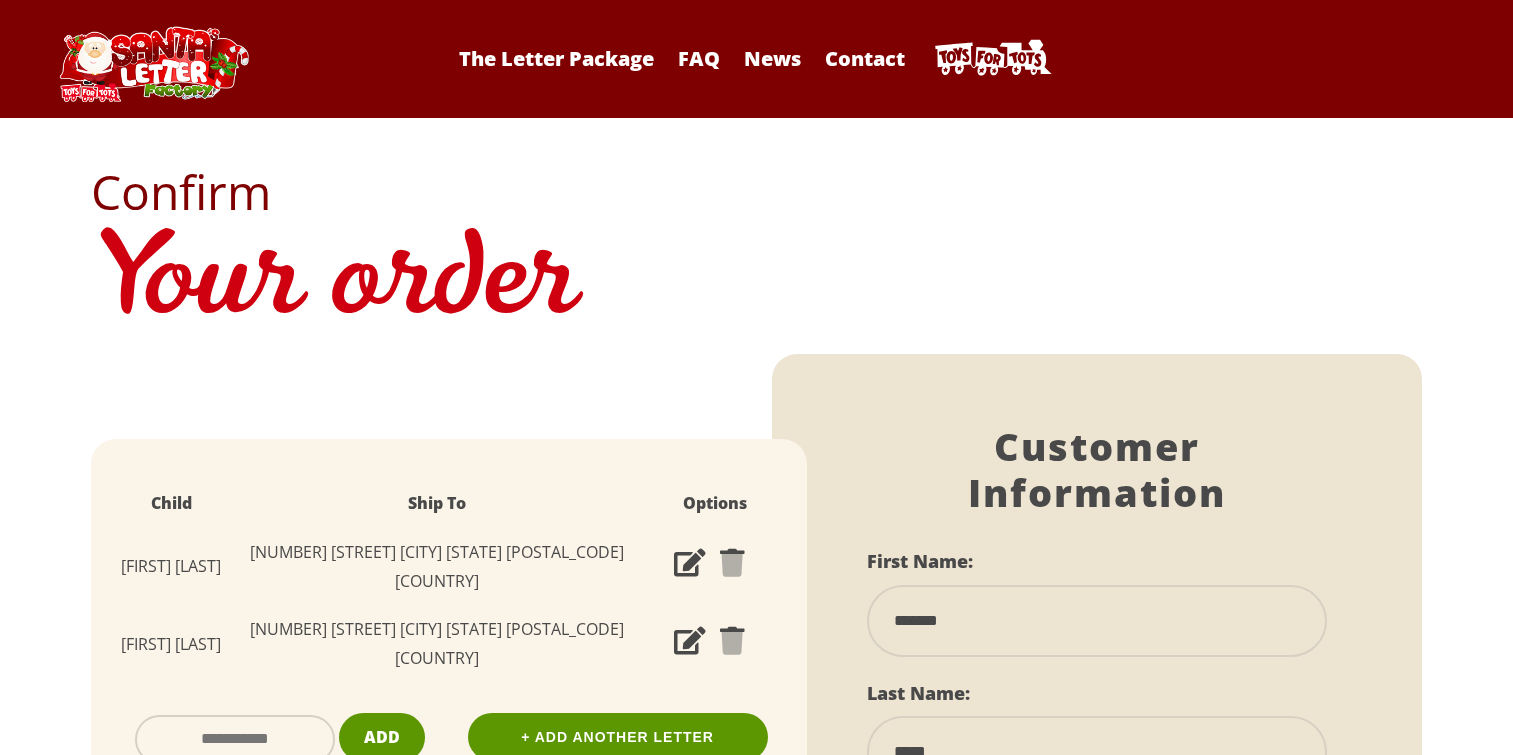 select on "**" 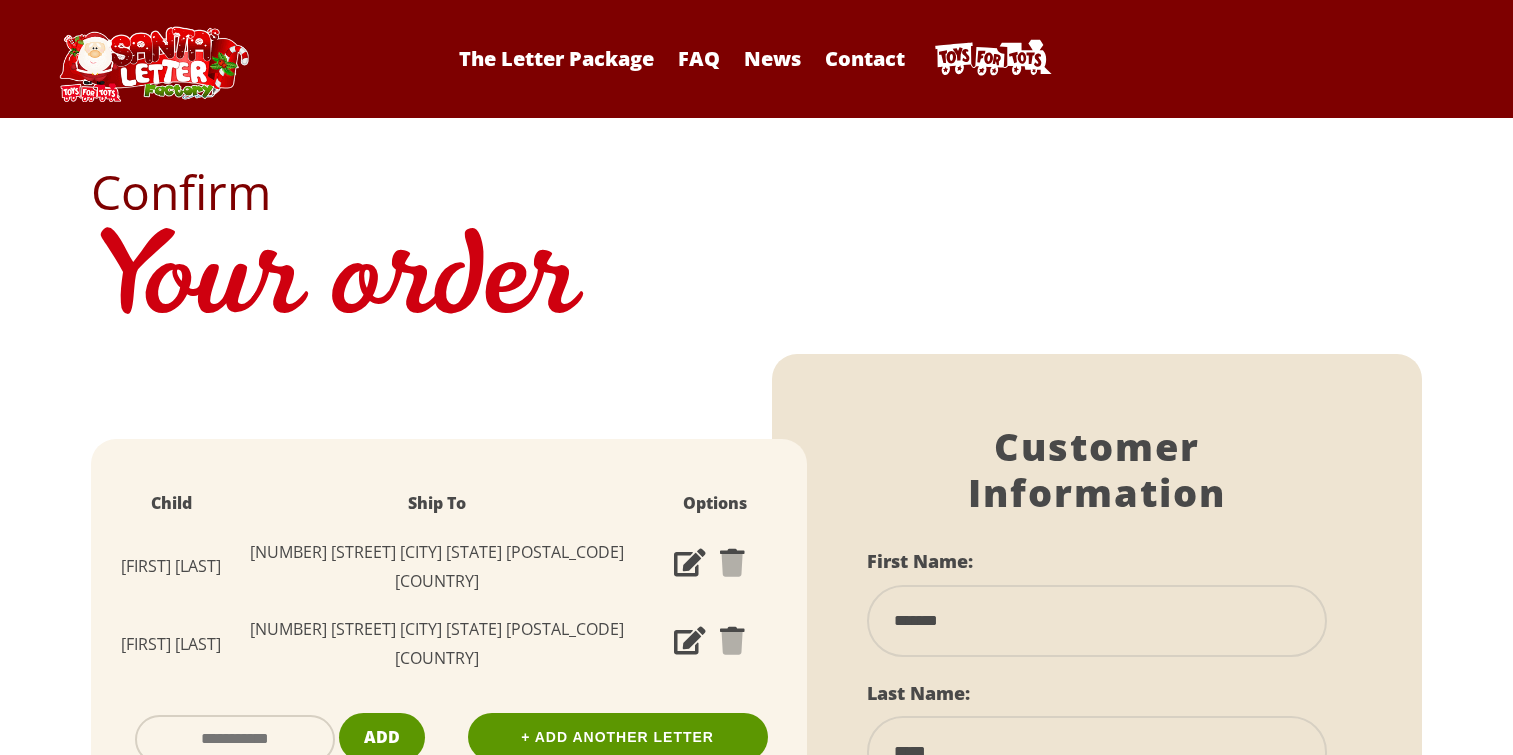 scroll, scrollTop: 0, scrollLeft: 0, axis: both 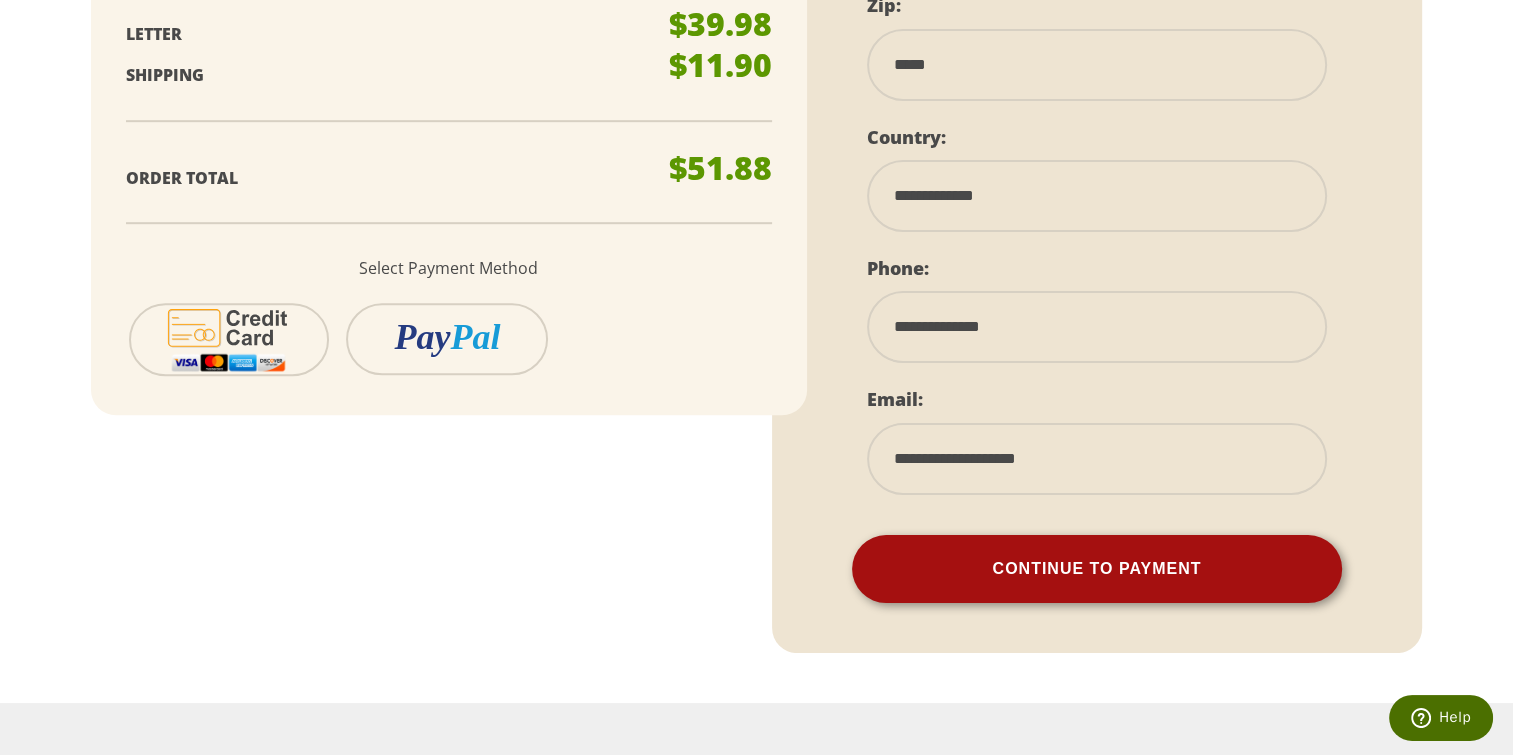 click on "Continue To Payment" at bounding box center (1097, 569) 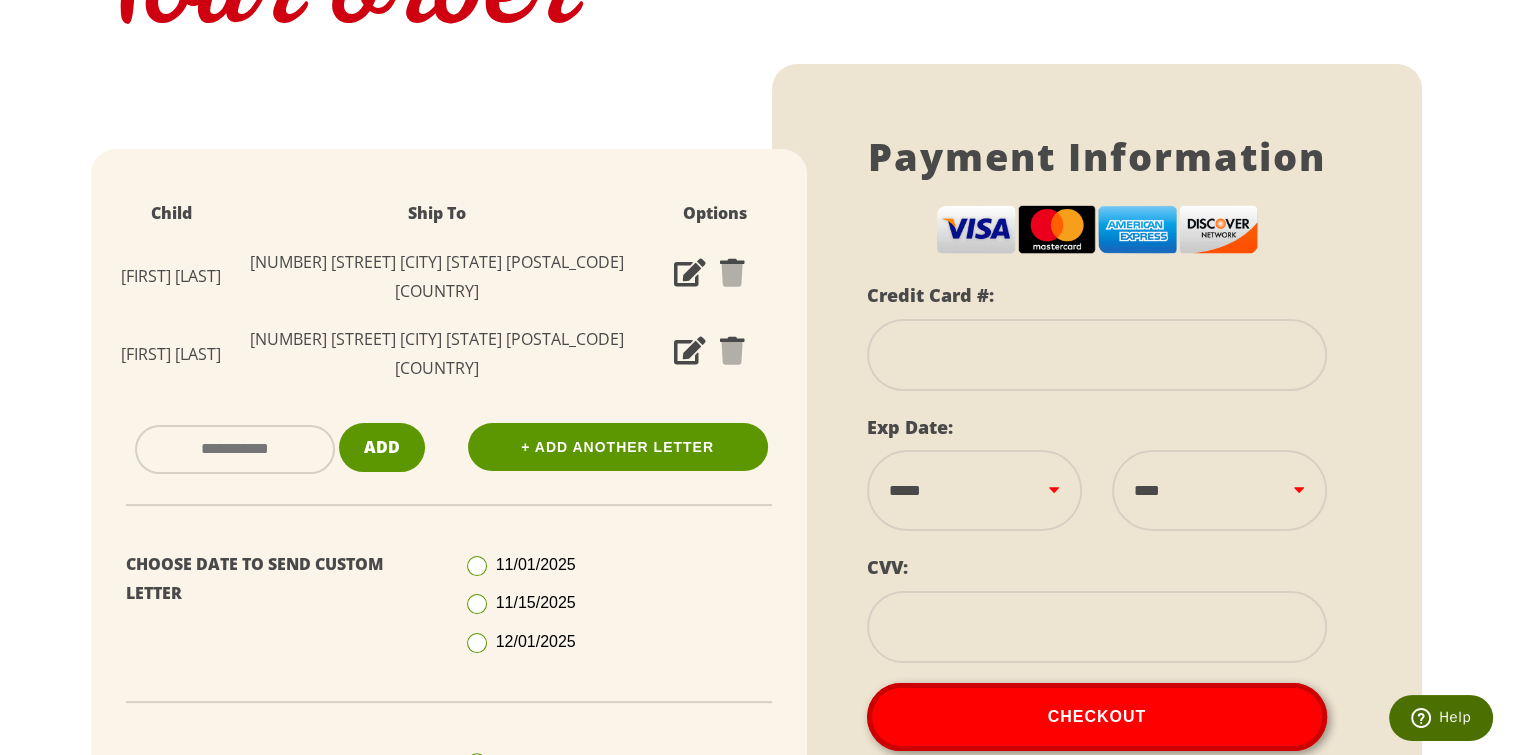 scroll, scrollTop: 244, scrollLeft: 0, axis: vertical 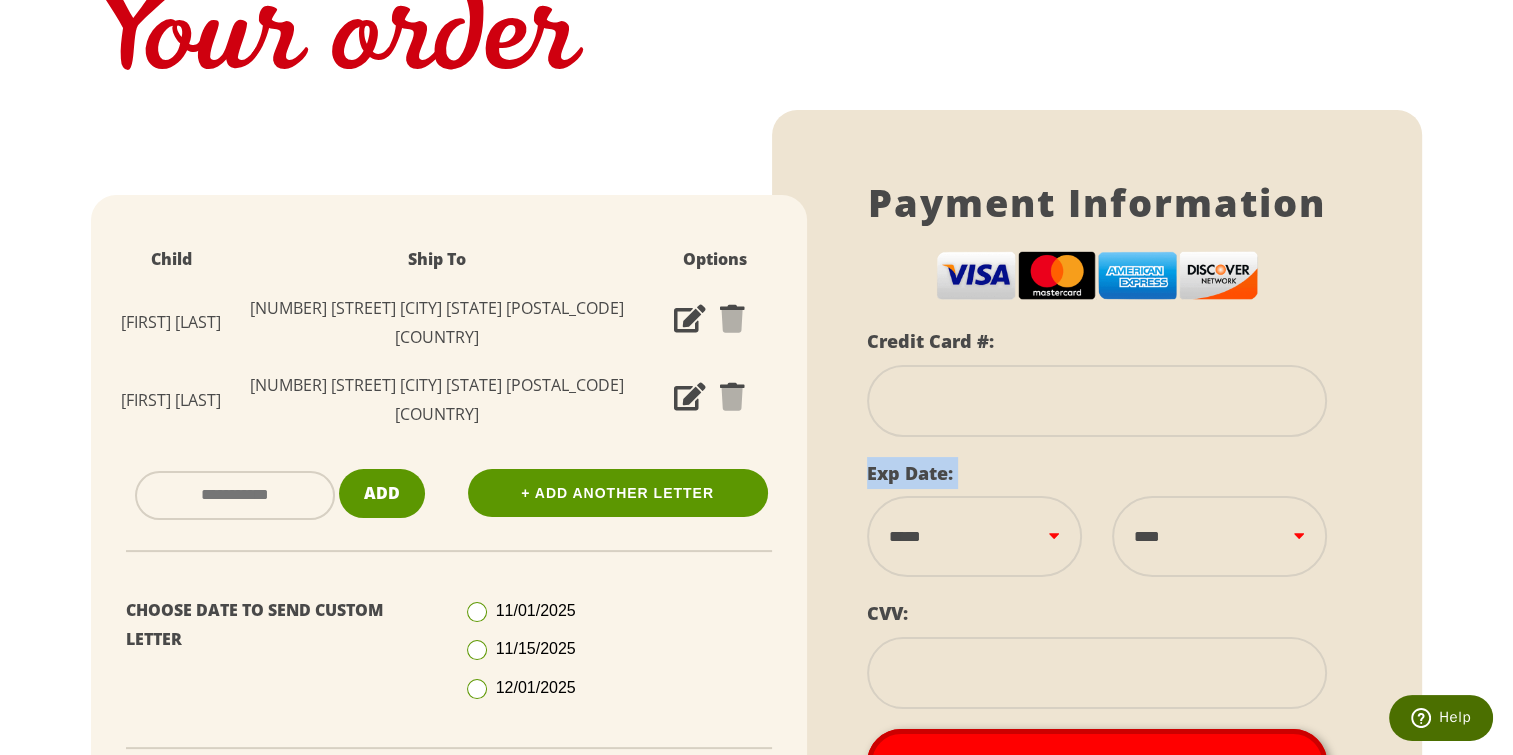 click on "**********" at bounding box center (1097, 485) 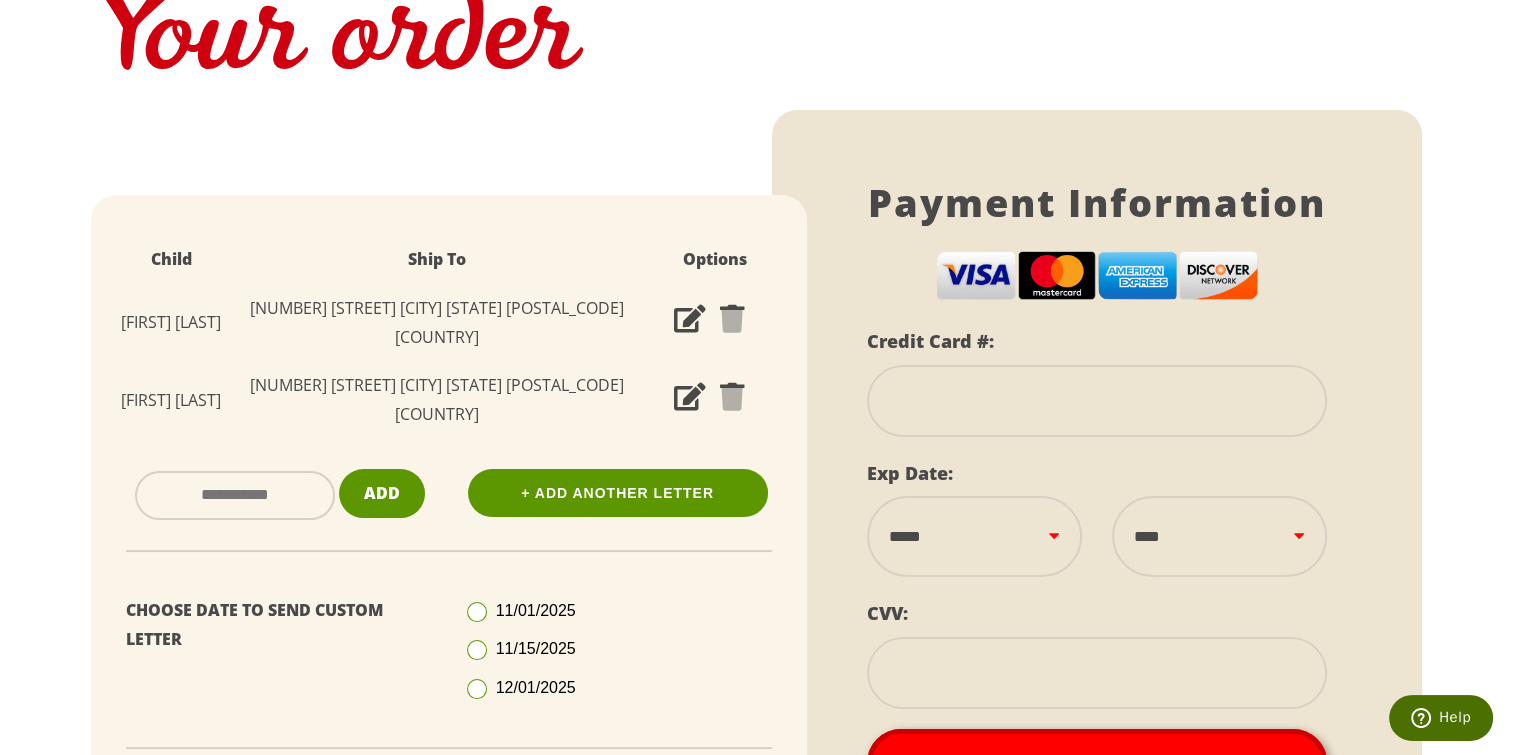 click at bounding box center (1097, 401) 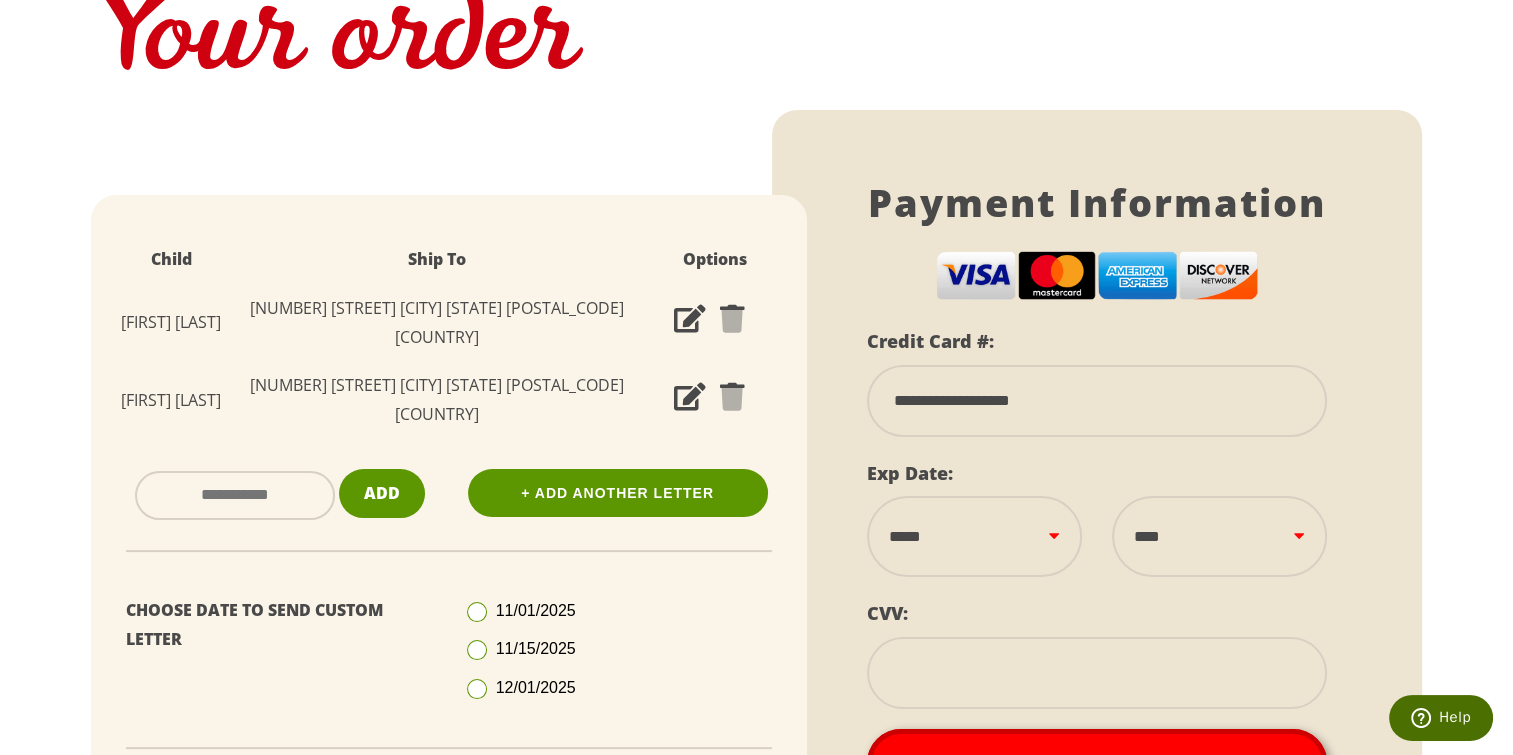 scroll, scrollTop: 444, scrollLeft: 0, axis: vertical 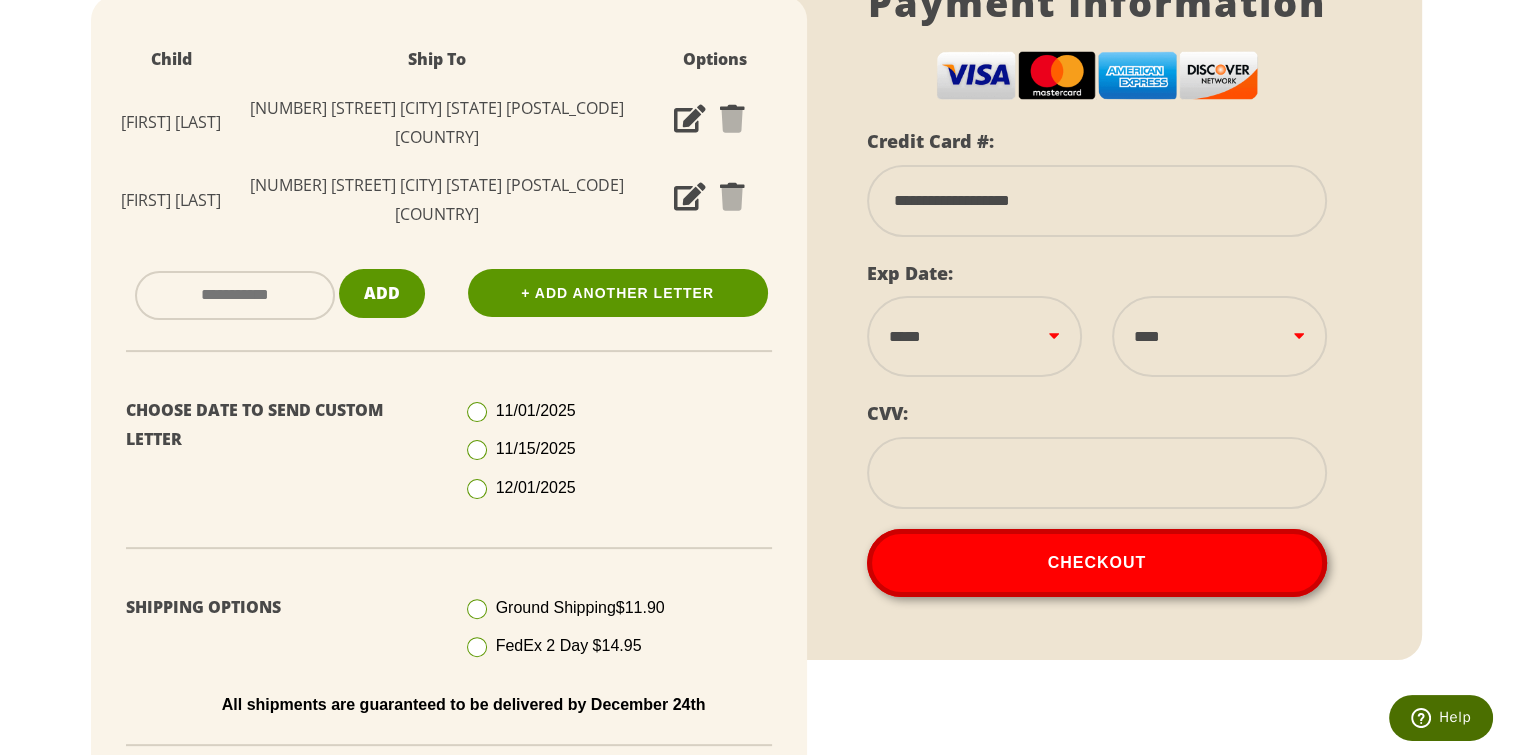 type on "**********" 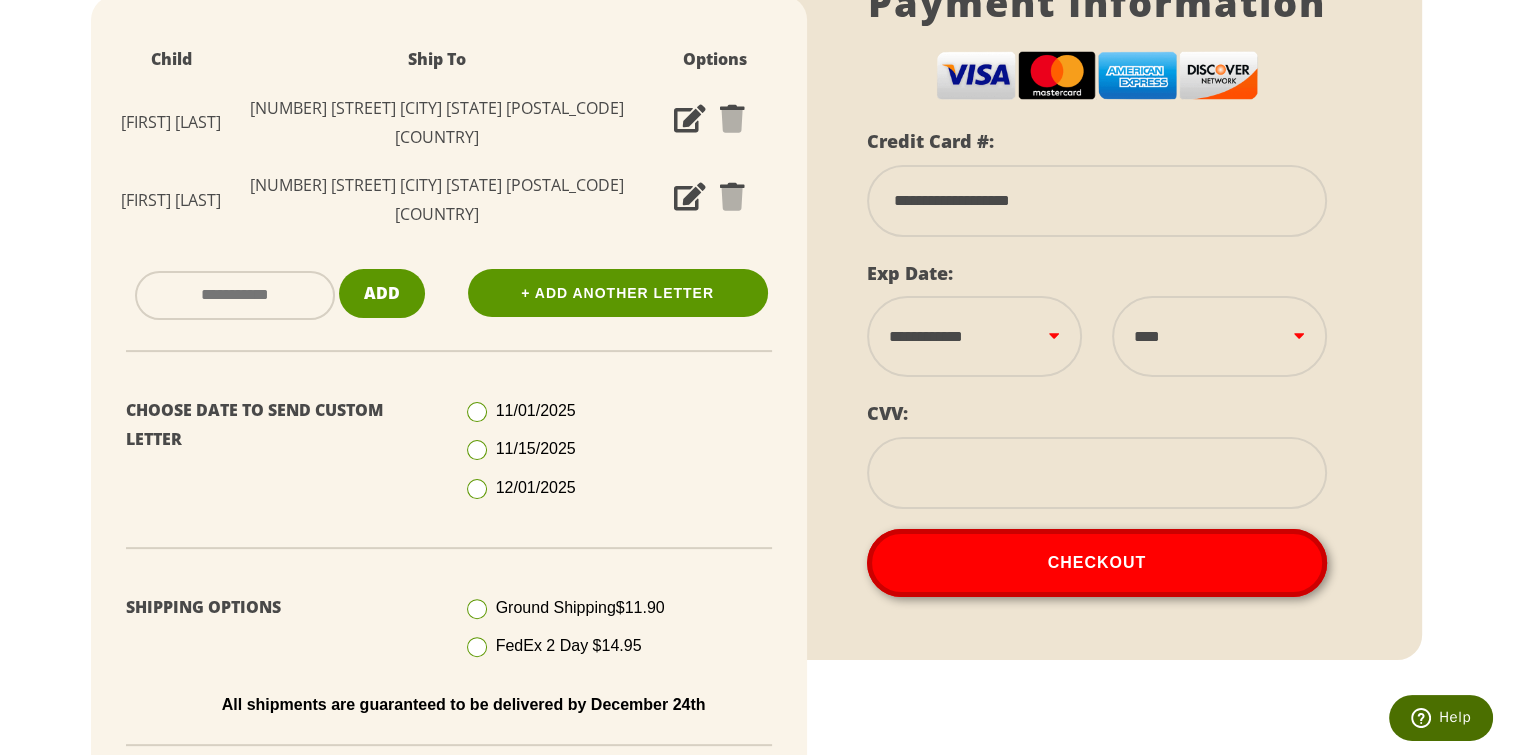 click on "**********" at bounding box center (974, 336) 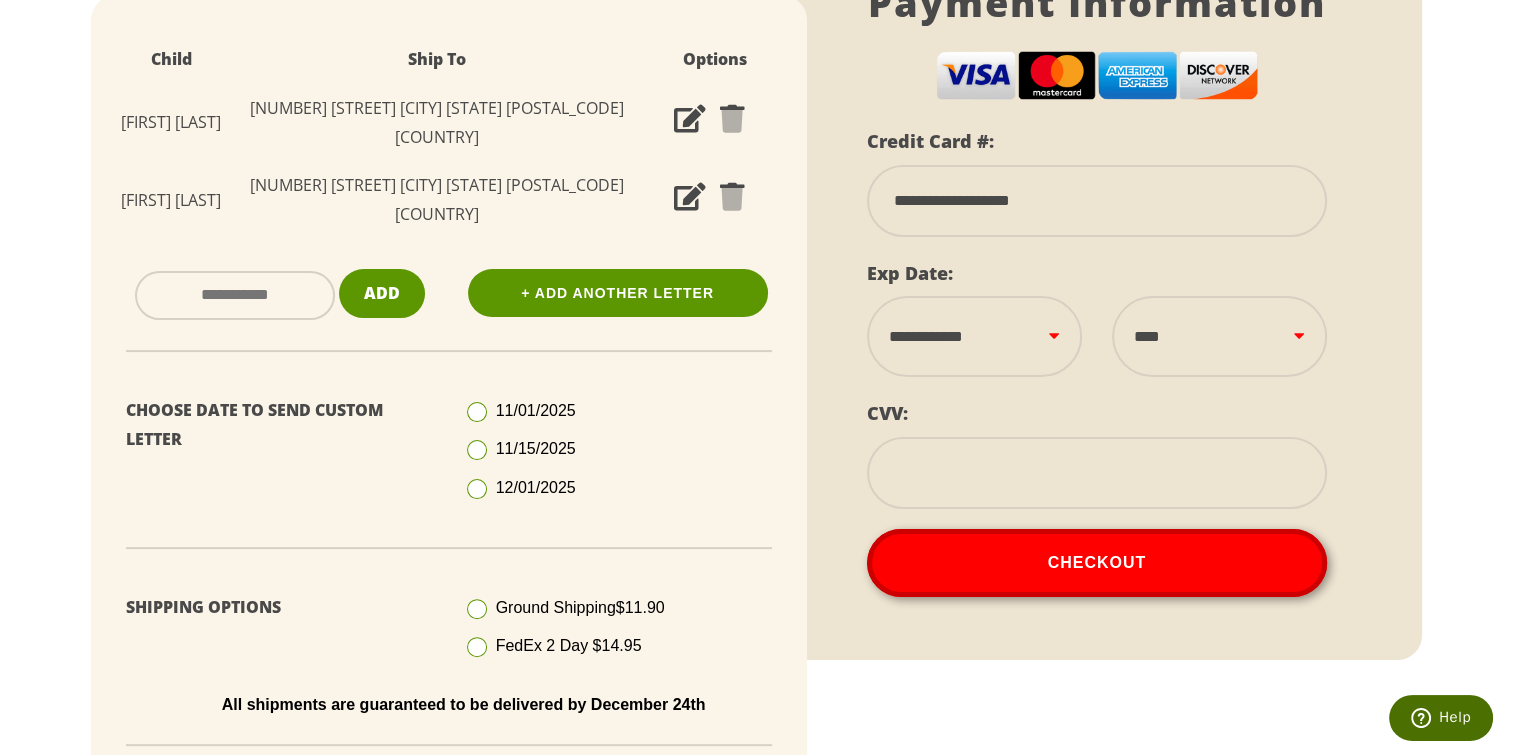 click at bounding box center (1097, 473) 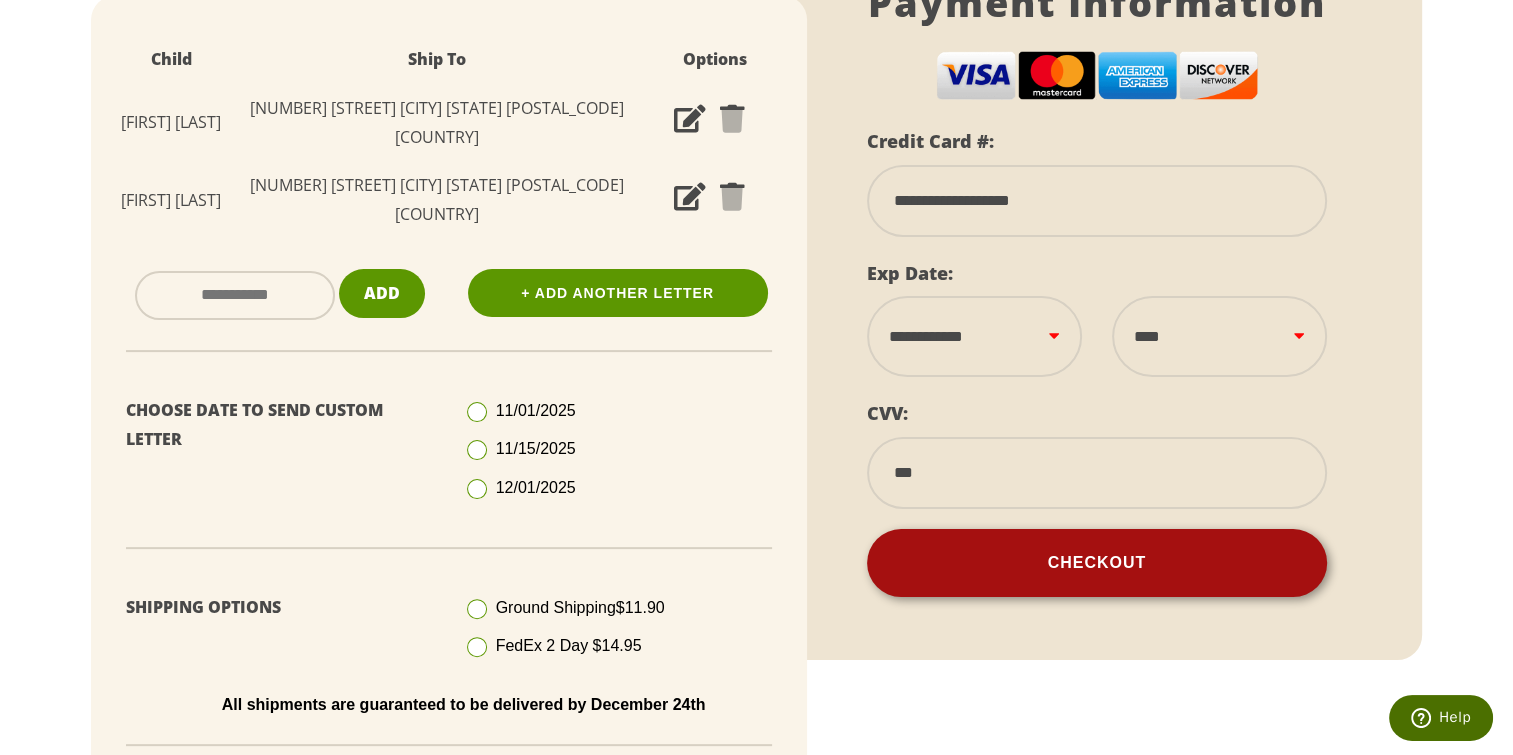 type on "***" 